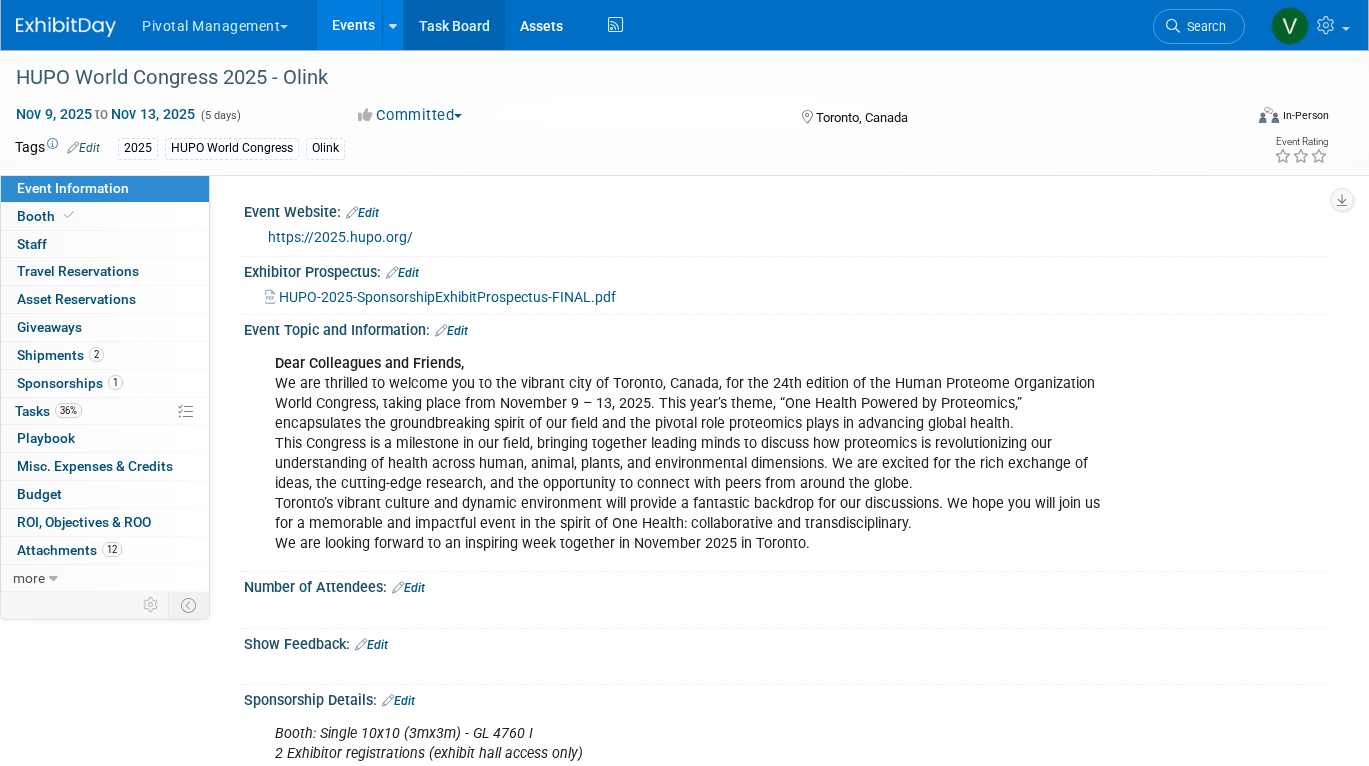 scroll, scrollTop: 2516, scrollLeft: 0, axis: vertical 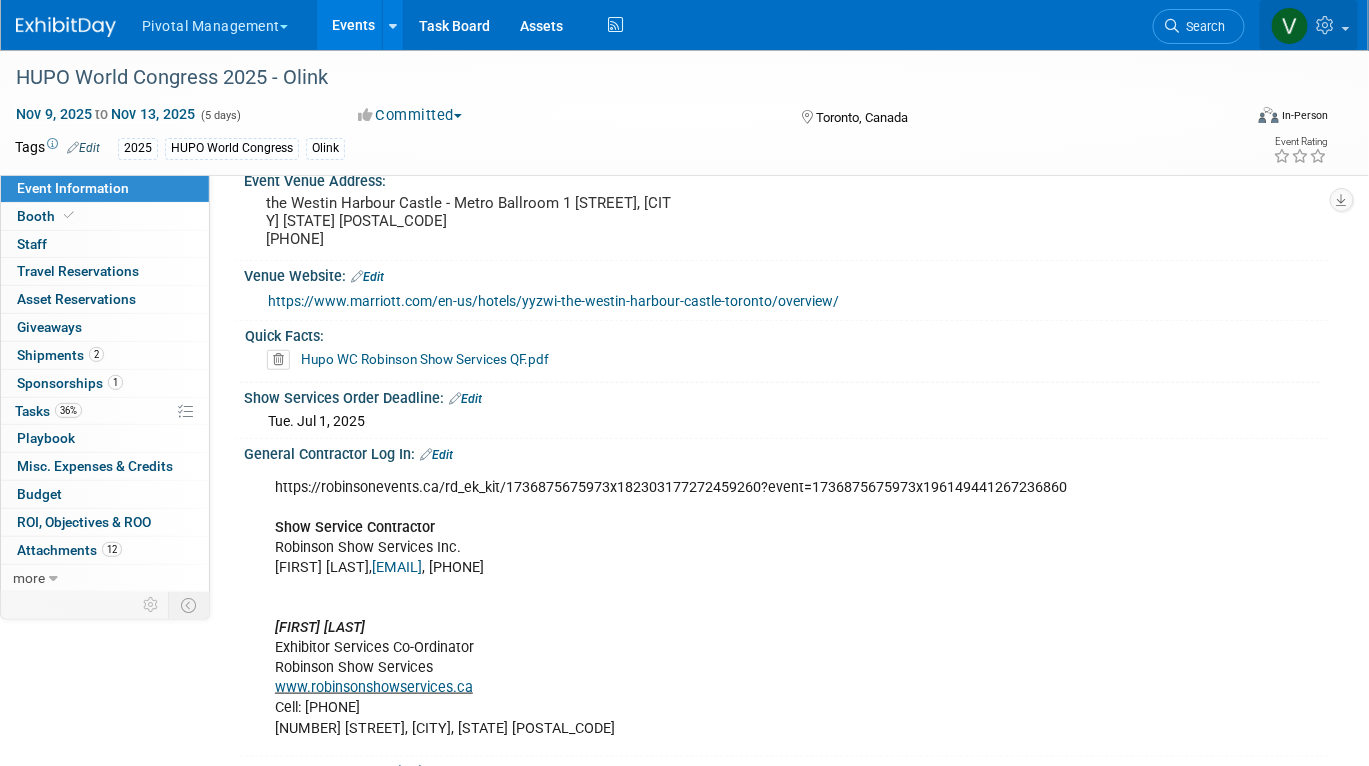 click at bounding box center (1328, 25) 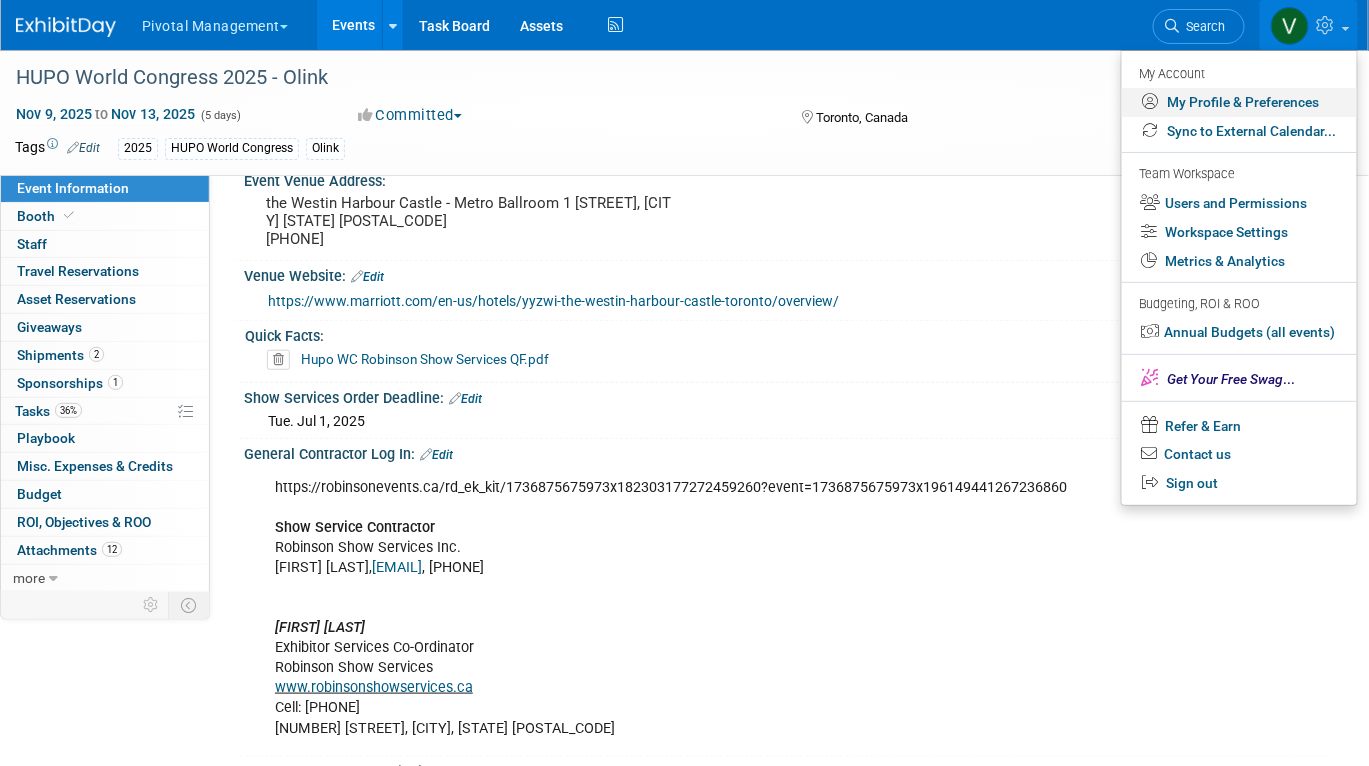 click on "My Profile & Preferences" at bounding box center [1239, 102] 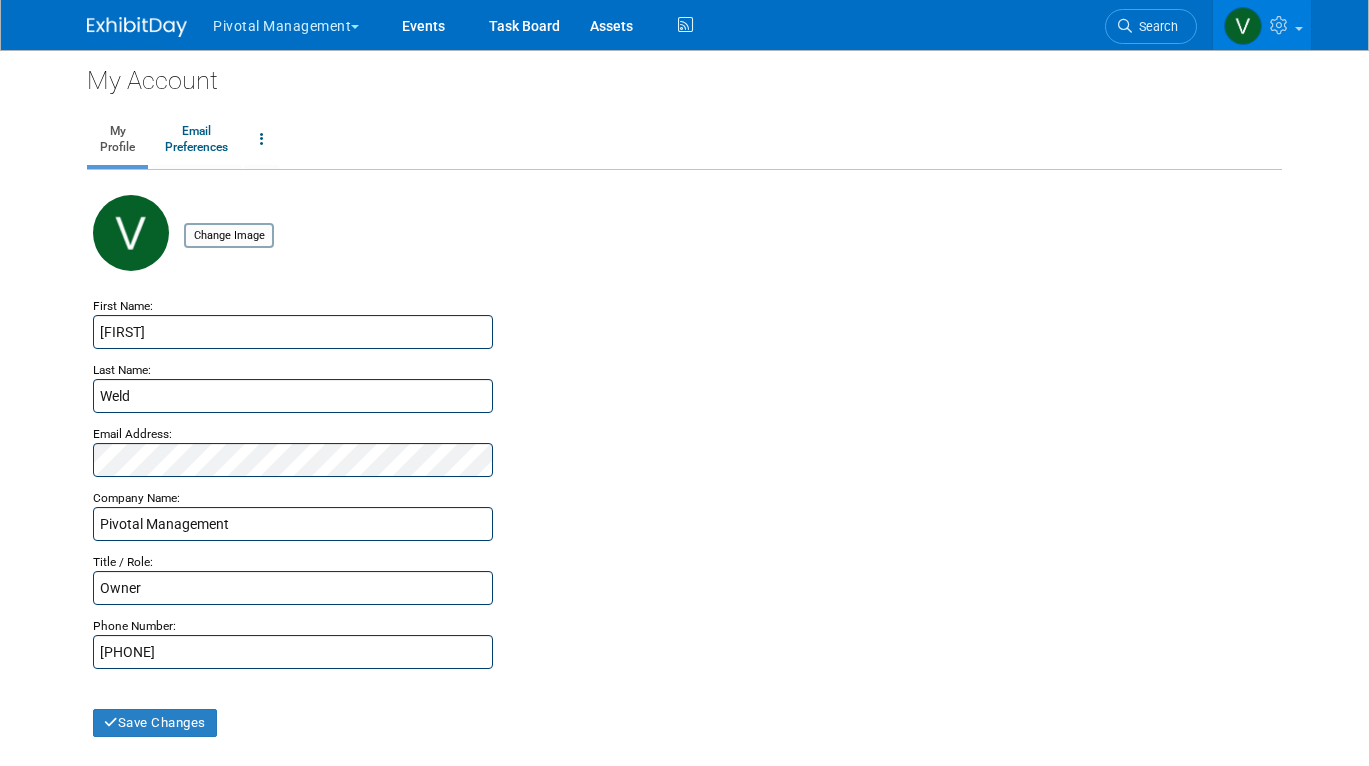 scroll, scrollTop: 0, scrollLeft: 0, axis: both 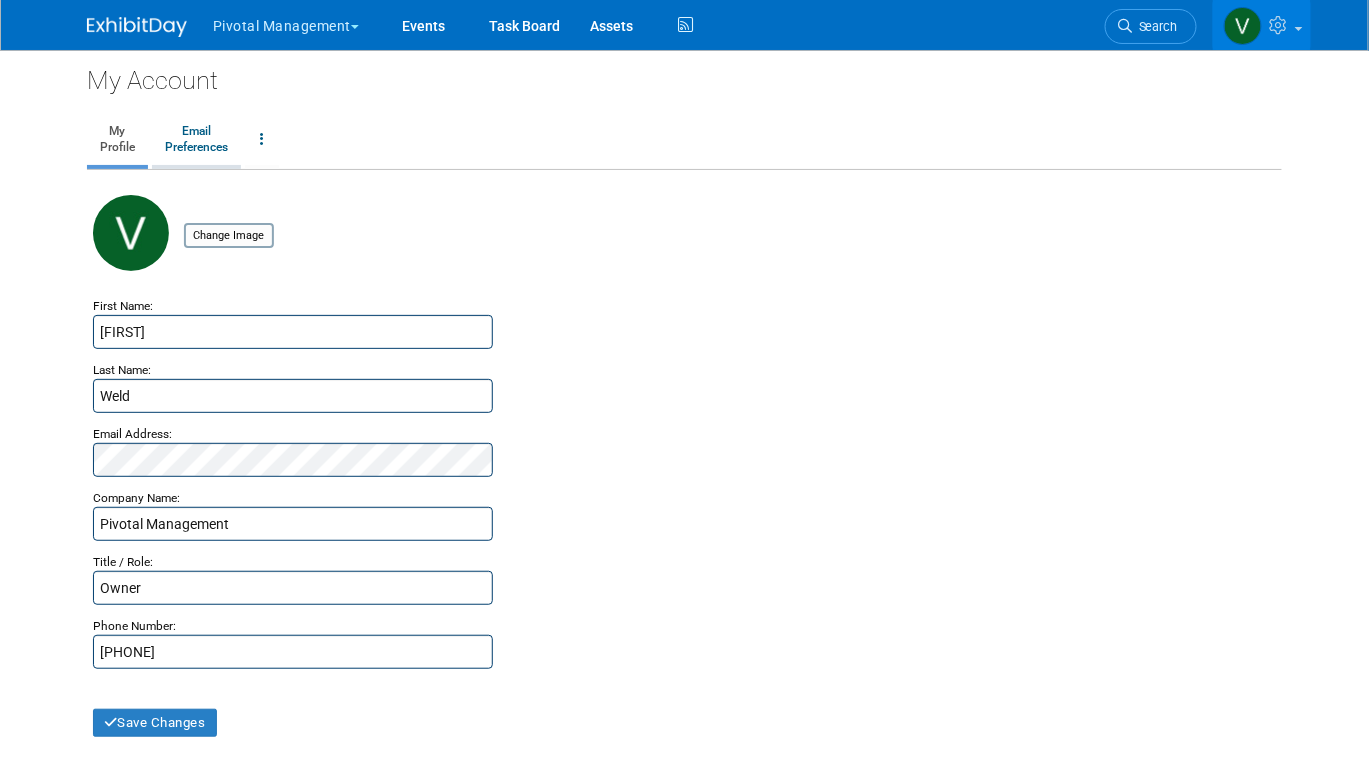 click on "Email Preferences" at bounding box center (196, 140) 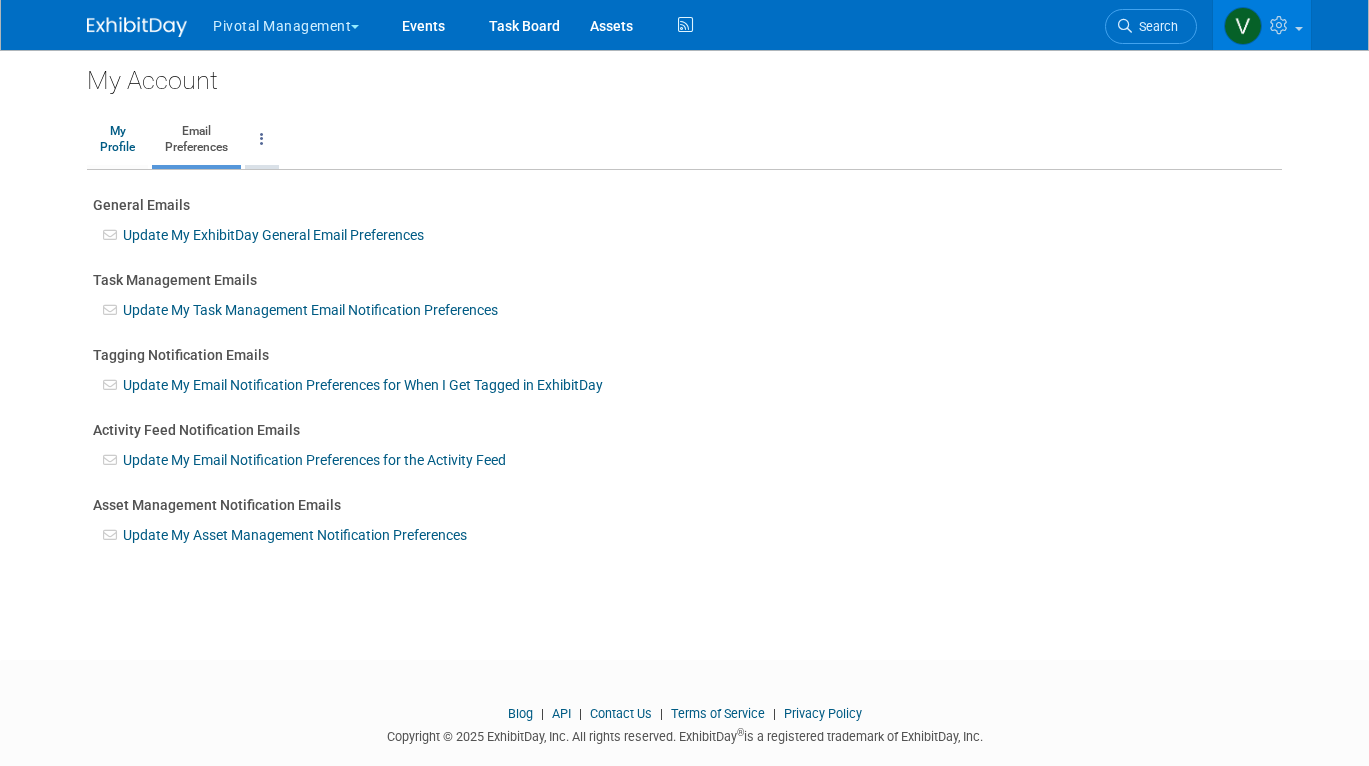 scroll, scrollTop: 0, scrollLeft: 0, axis: both 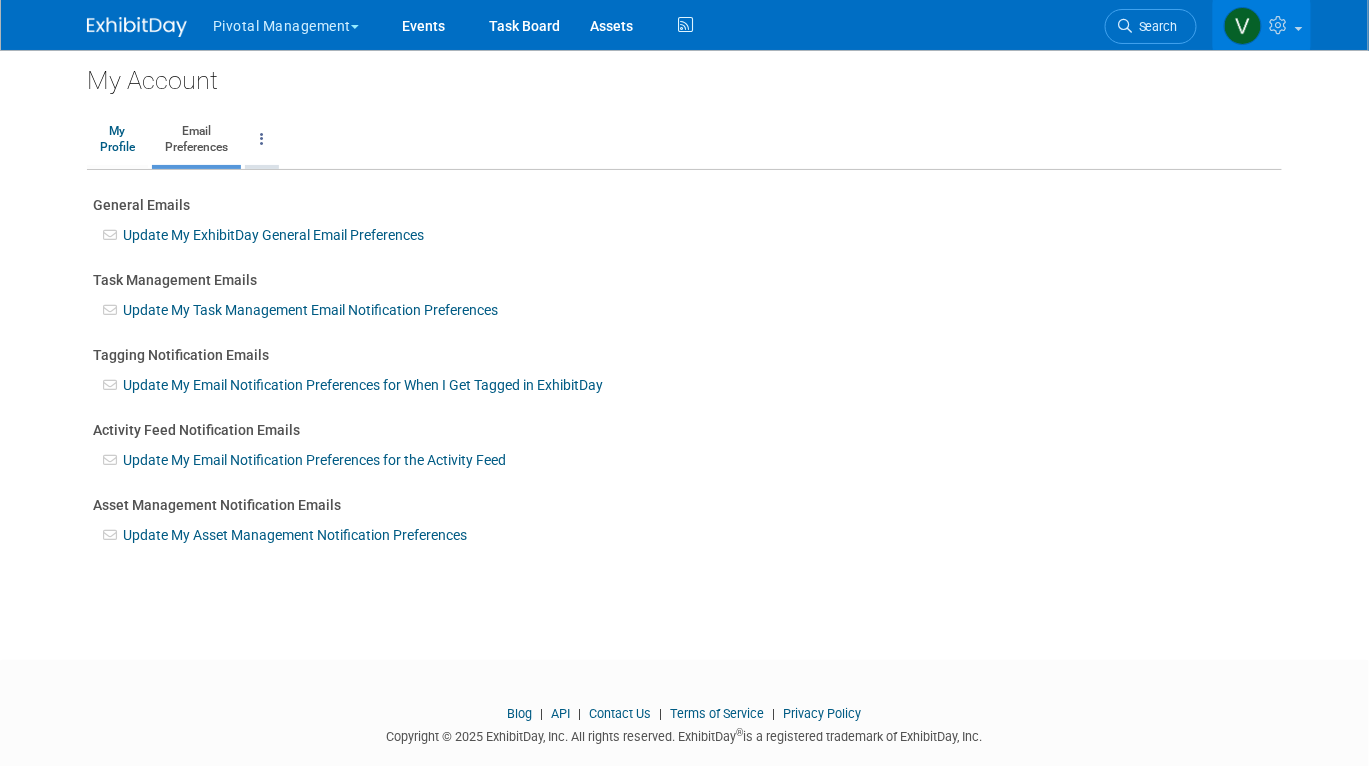 click at bounding box center [262, 140] 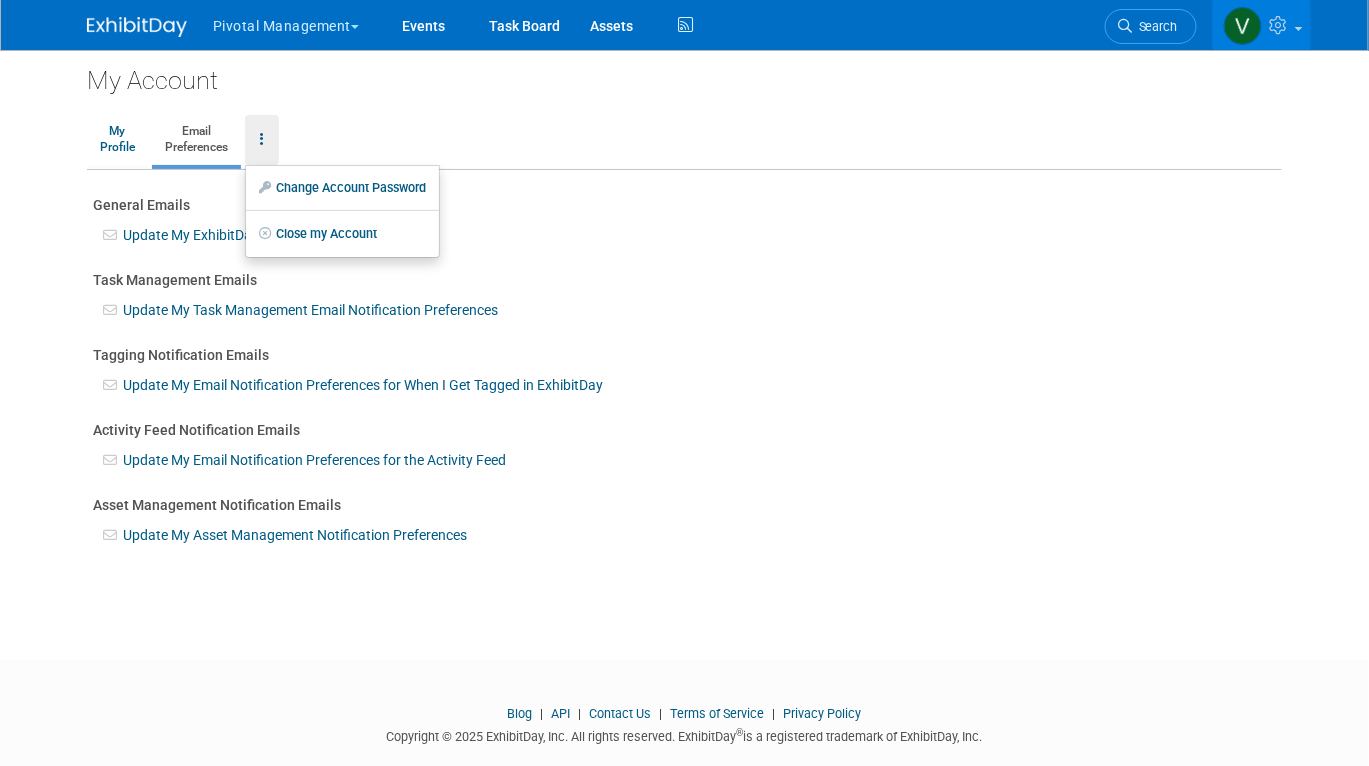 click on "My Account
My Profile
Email Preferences
Change Account Password
Close my Account
General Emails
Update My ExhibitDay General Email Preferences
Task Management Emails
Update My Task Management Email Notification Preferences
Tagging Notification Emails
Update My Email Notification Preferences for When I Get Tagged in ExhibitDay" at bounding box center [684, 337] 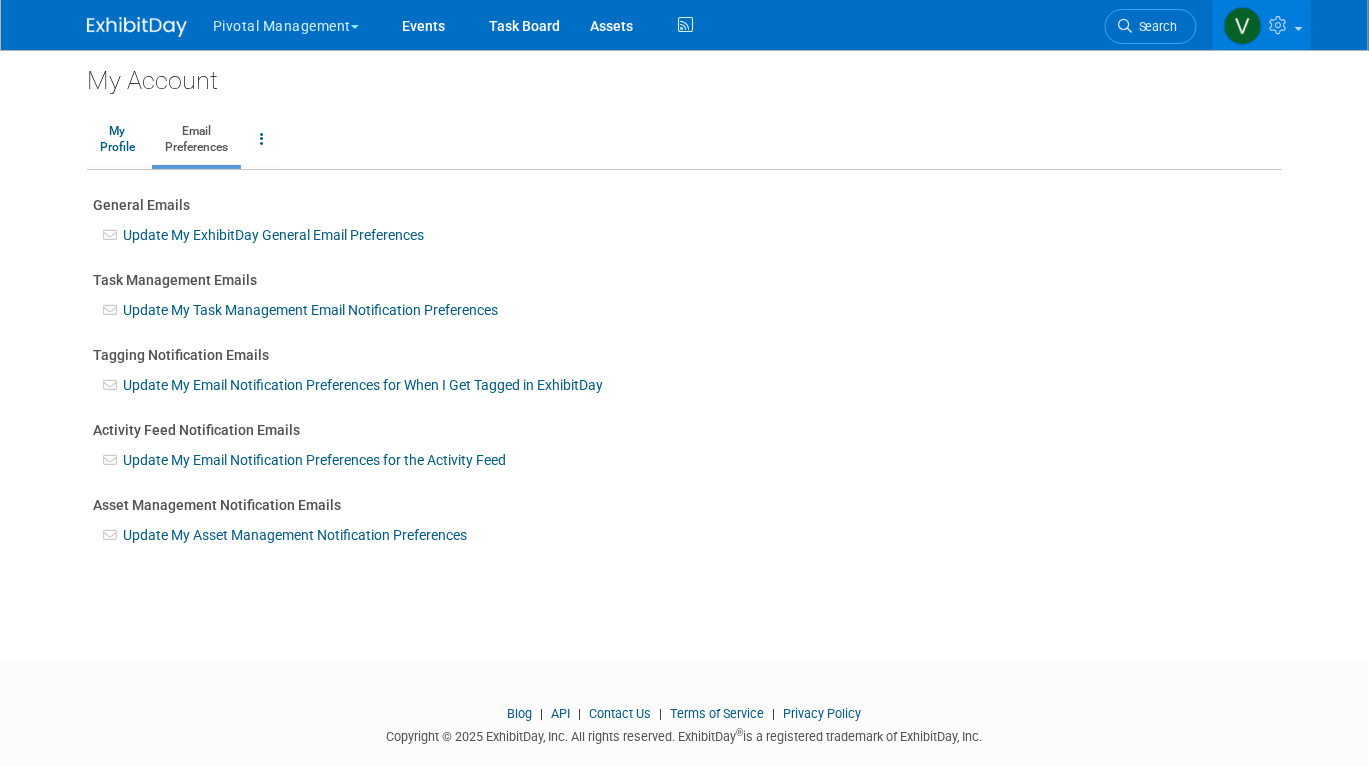 click at bounding box center [137, 27] 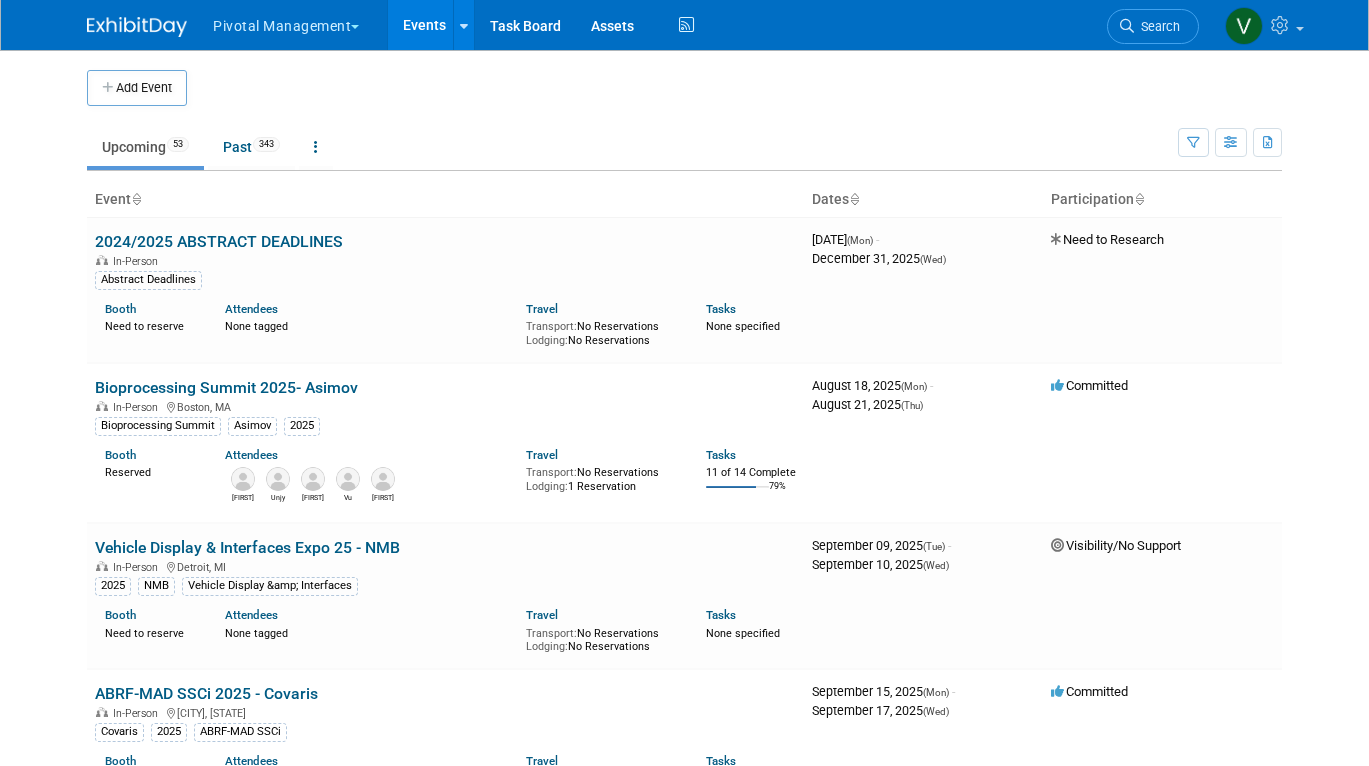 scroll, scrollTop: 0, scrollLeft: 0, axis: both 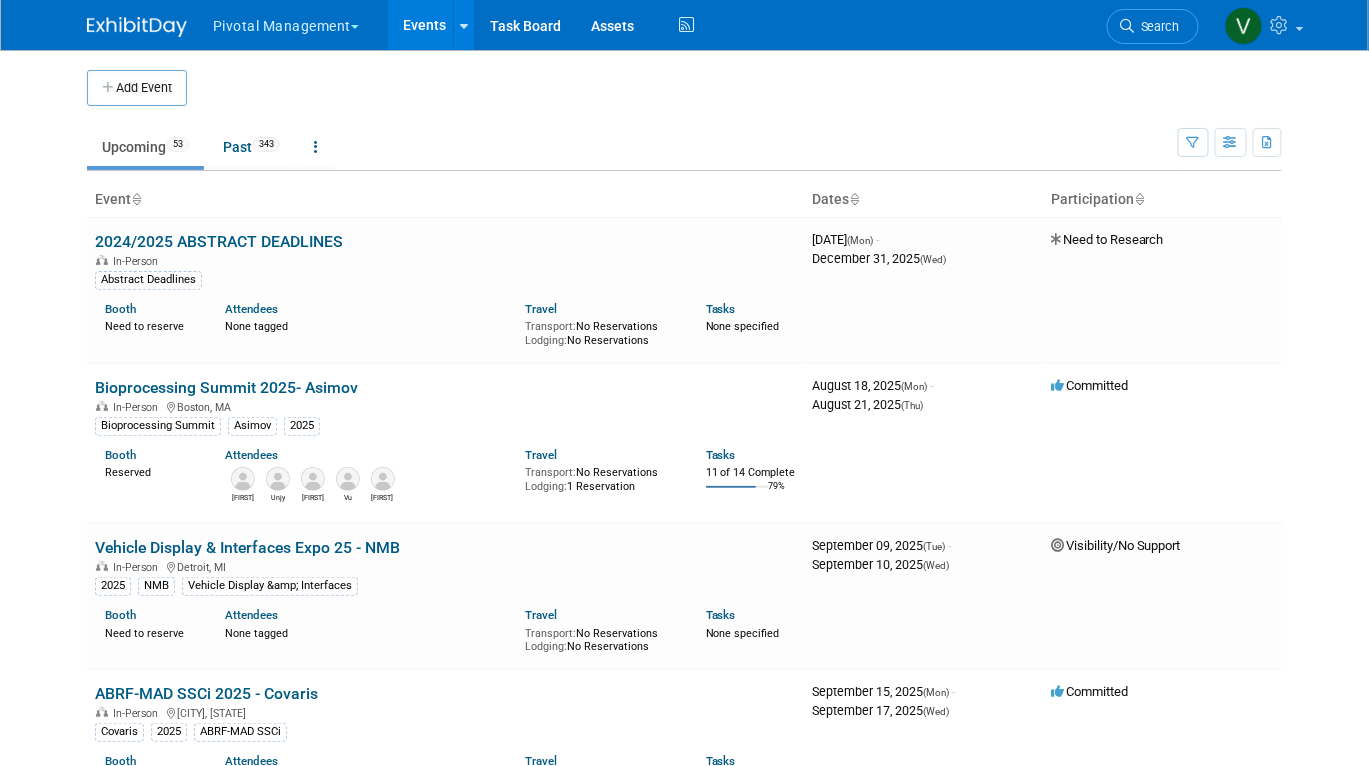 click on "Pivotal Management" at bounding box center (297, 22) 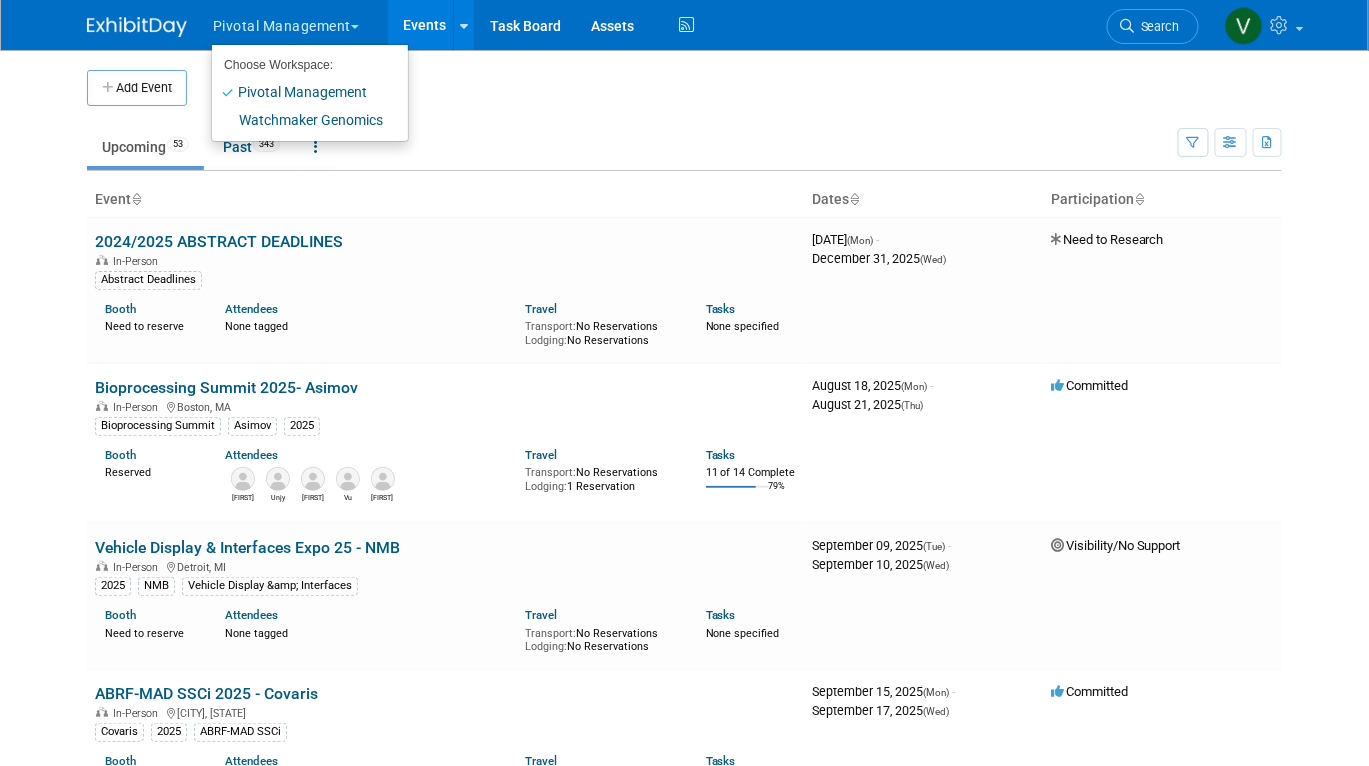 click at bounding box center [705, 88] 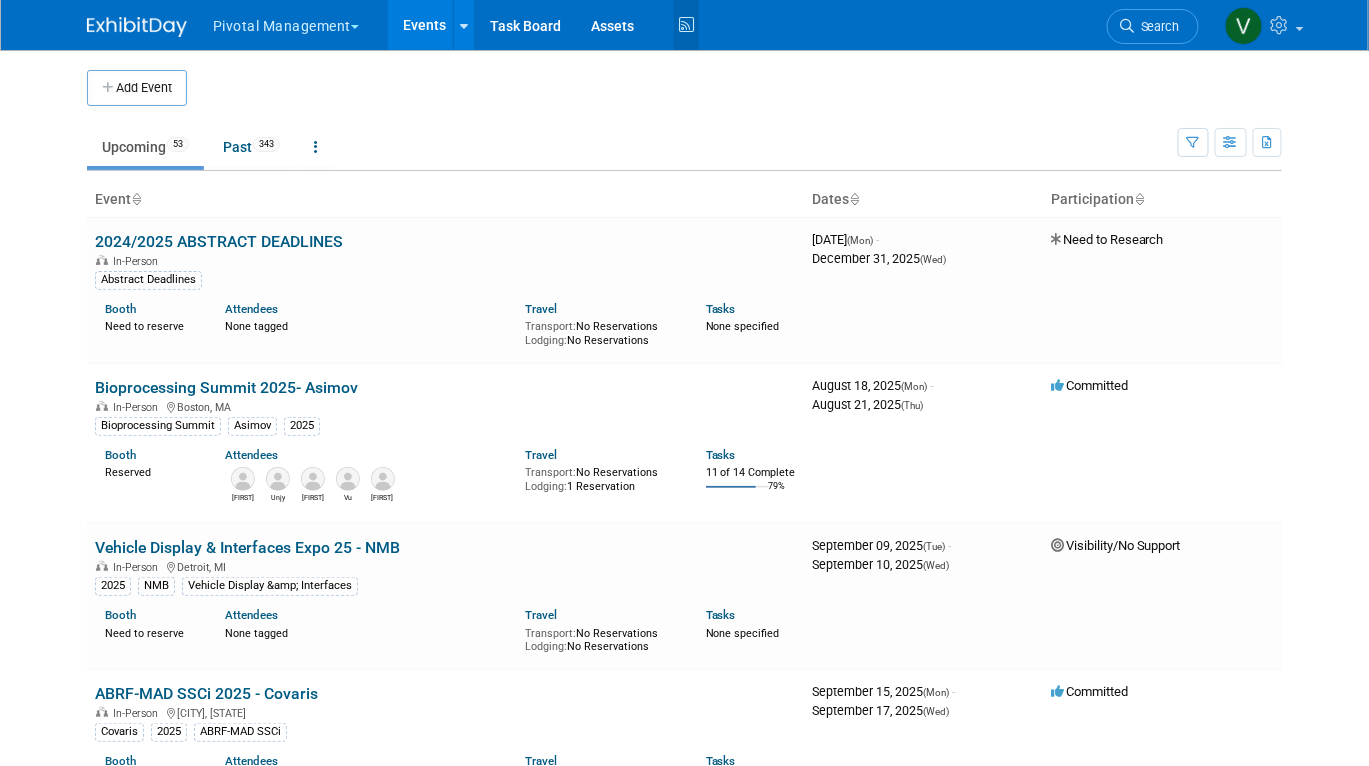 click at bounding box center (686, 25) 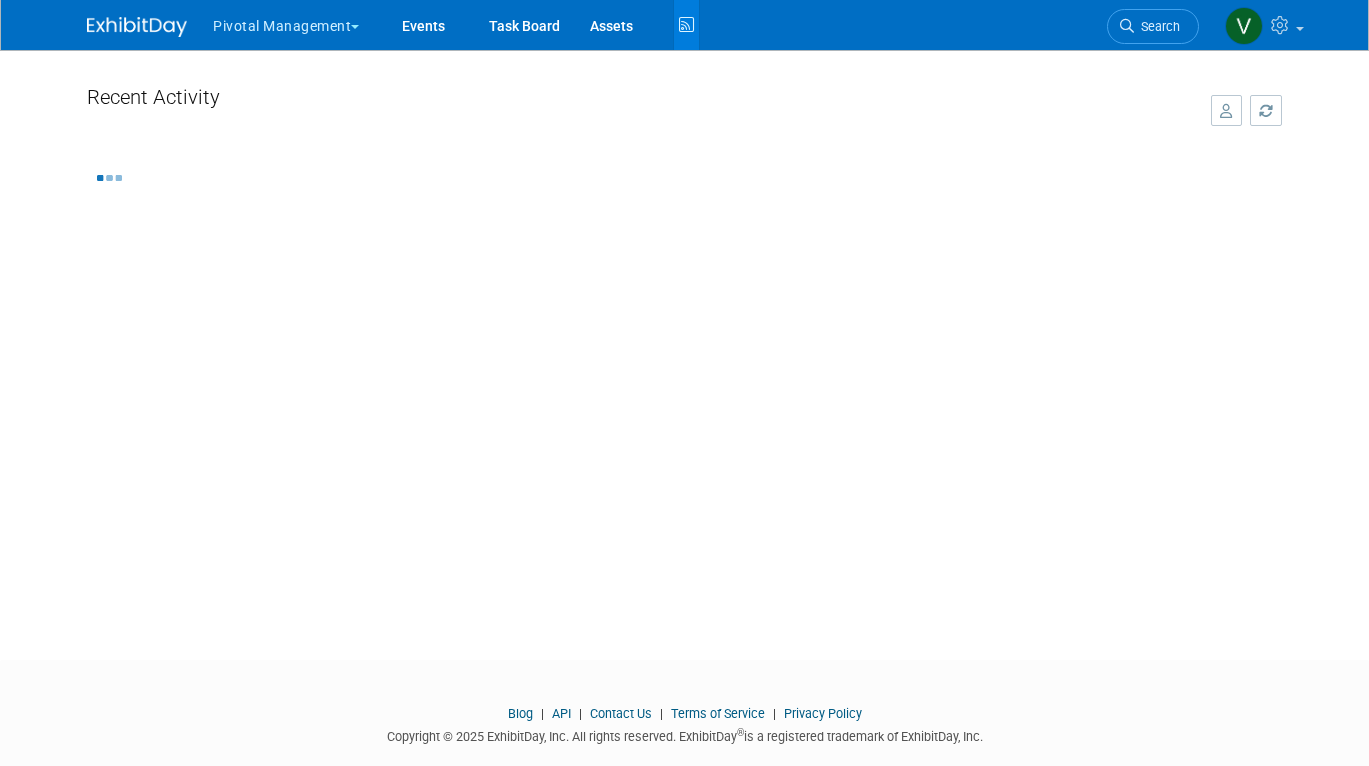 scroll, scrollTop: 0, scrollLeft: 0, axis: both 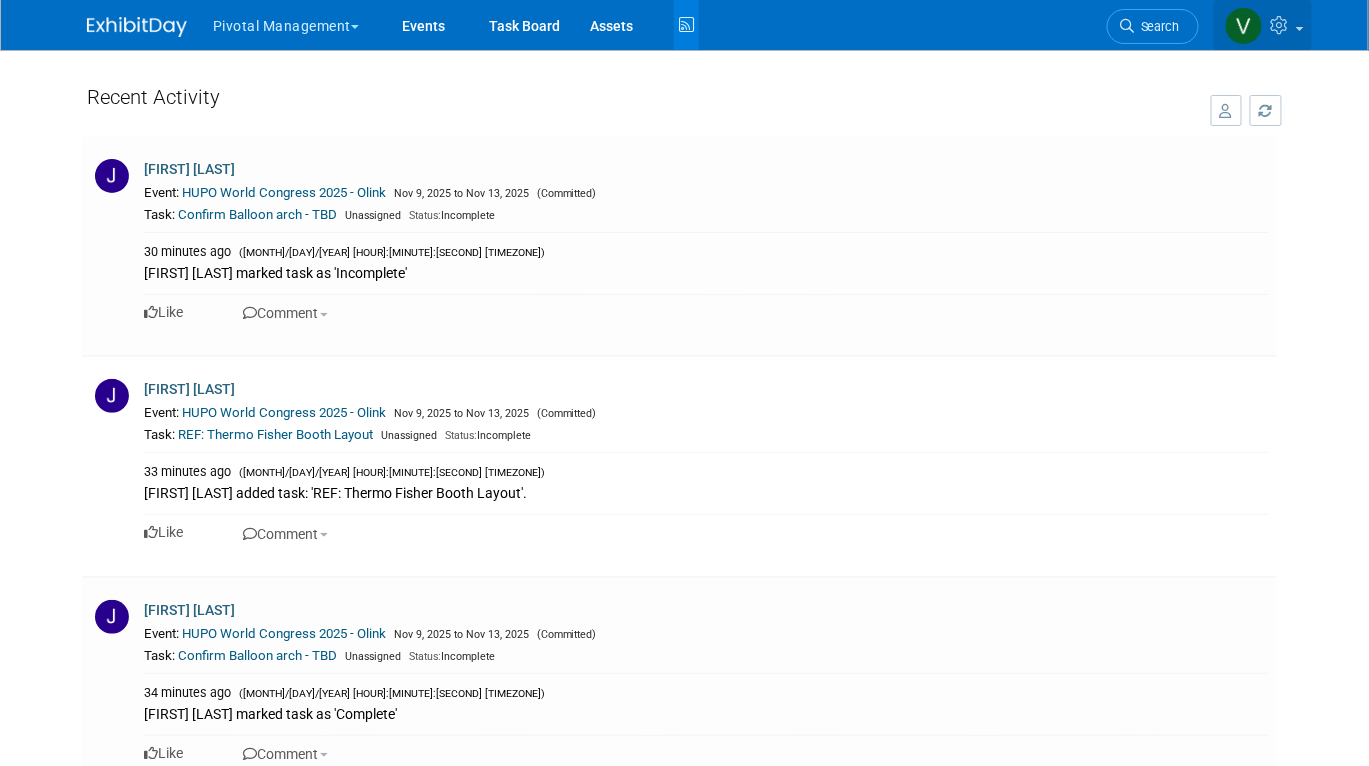 click at bounding box center [1244, 26] 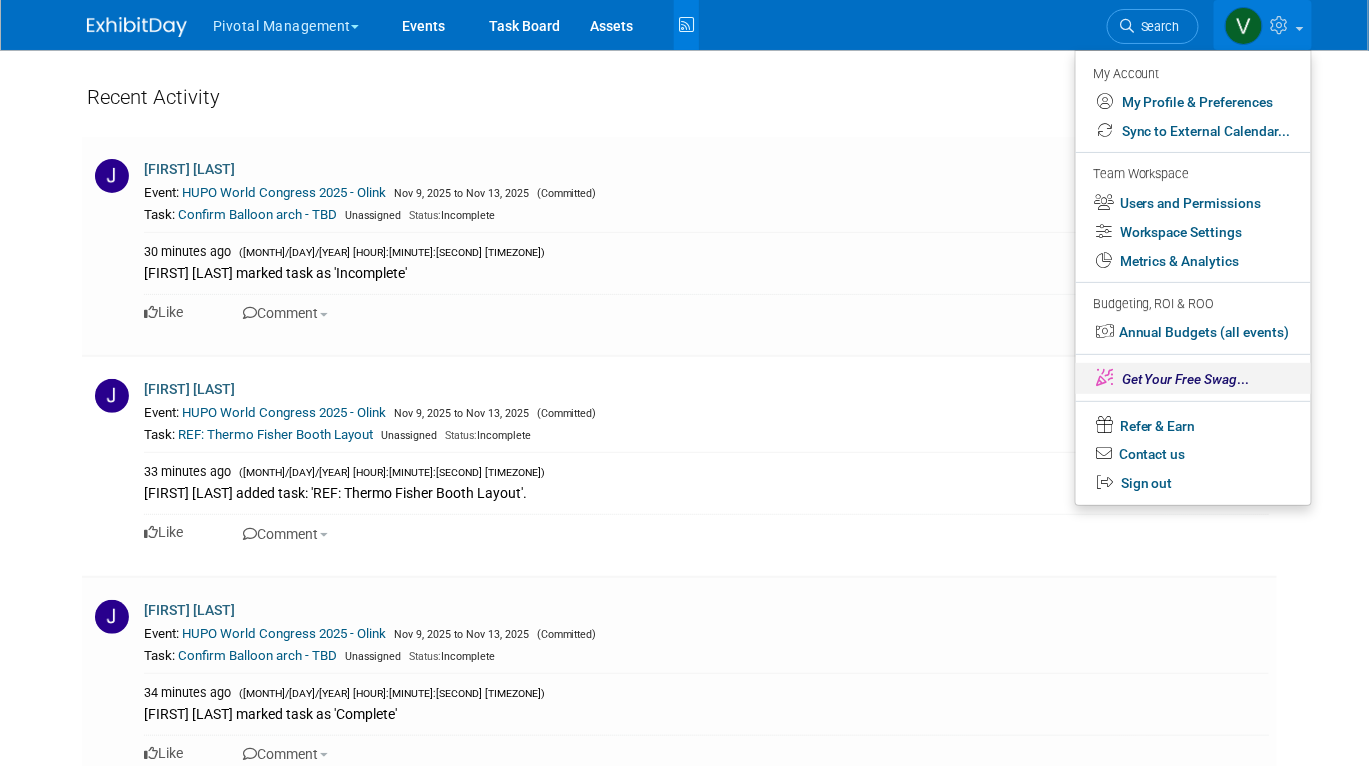 click on "Get Your Free Swag" at bounding box center [1180, 379] 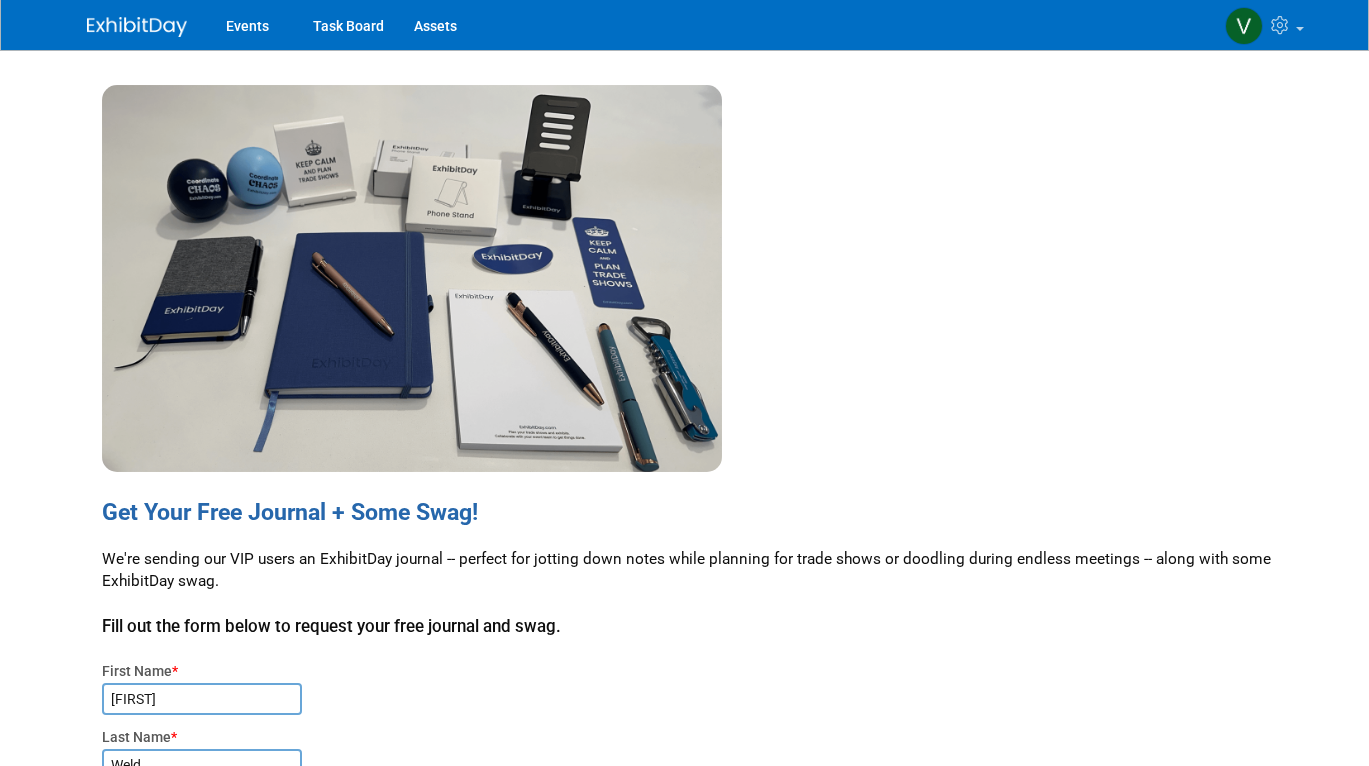 scroll, scrollTop: 0, scrollLeft: 0, axis: both 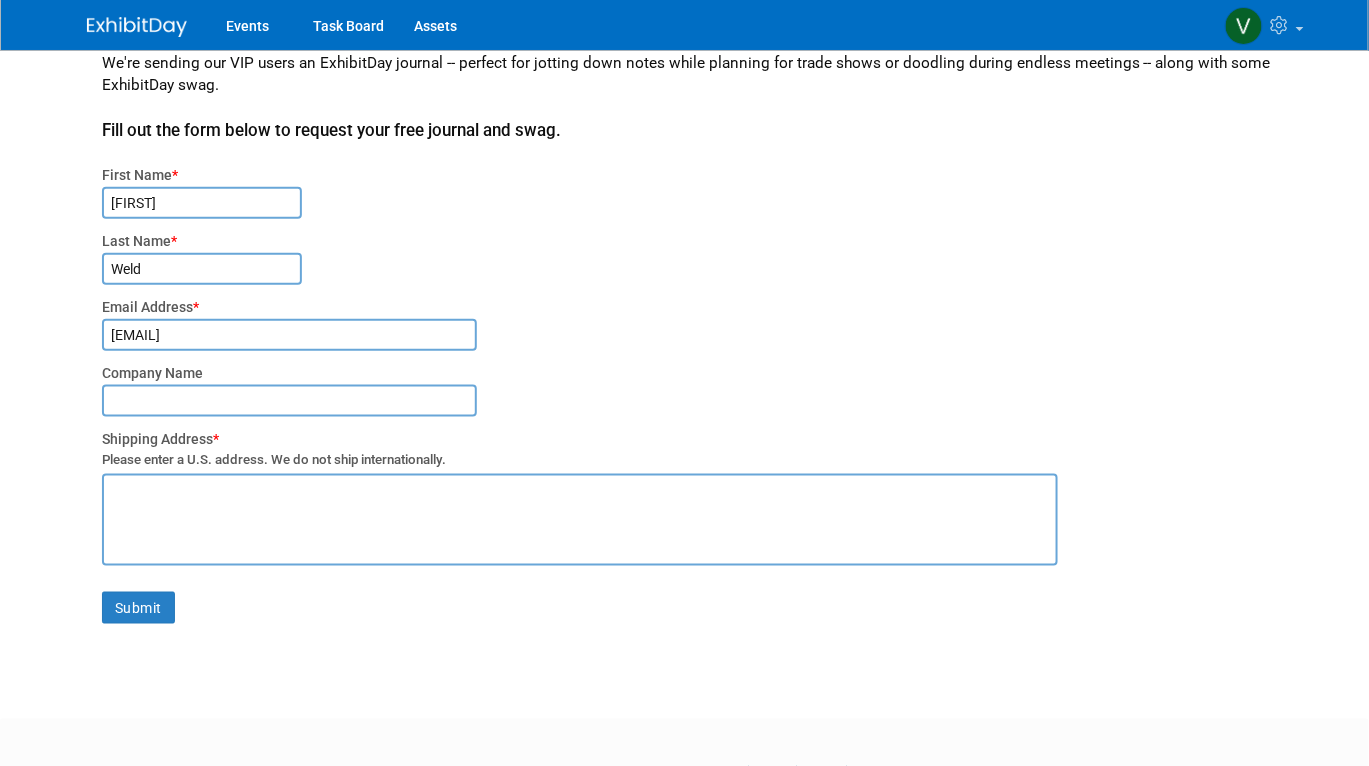 click at bounding box center (289, 401) 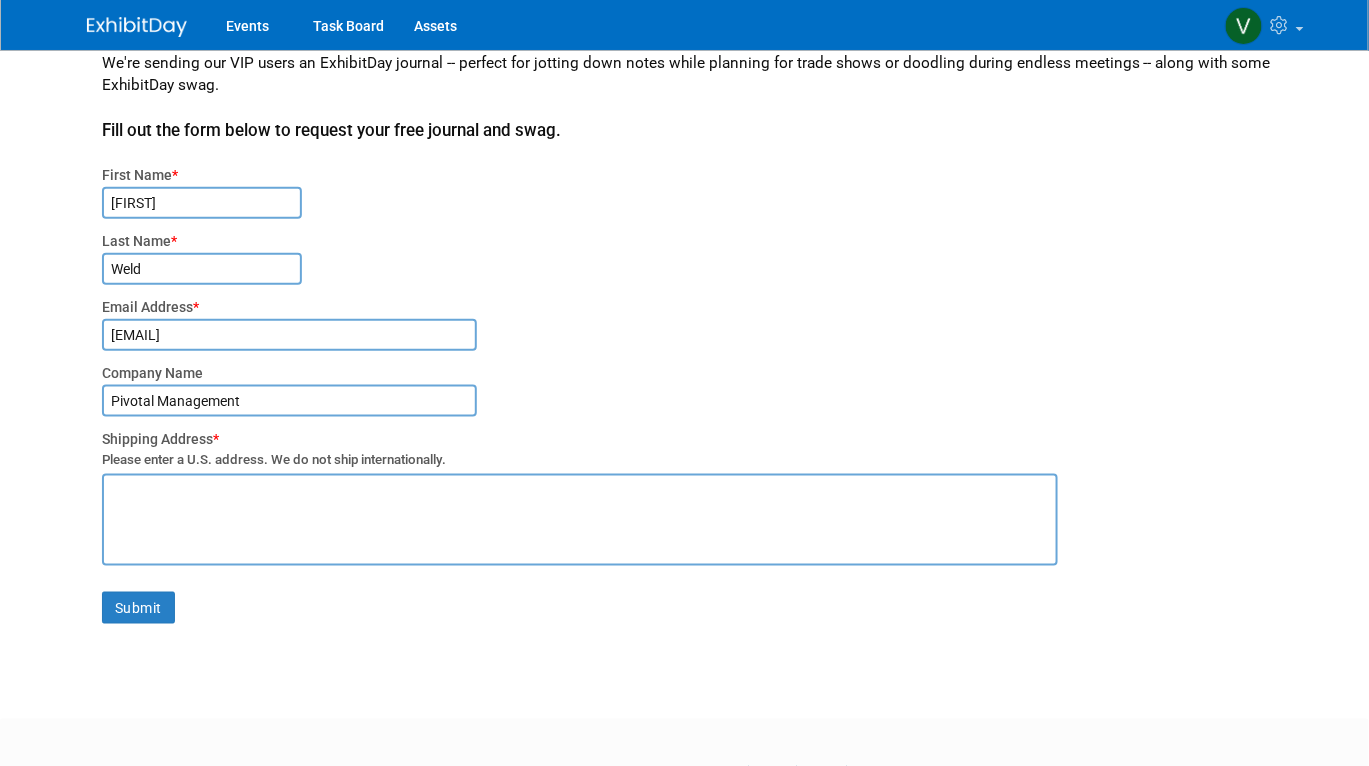 type on "Pivotal Management" 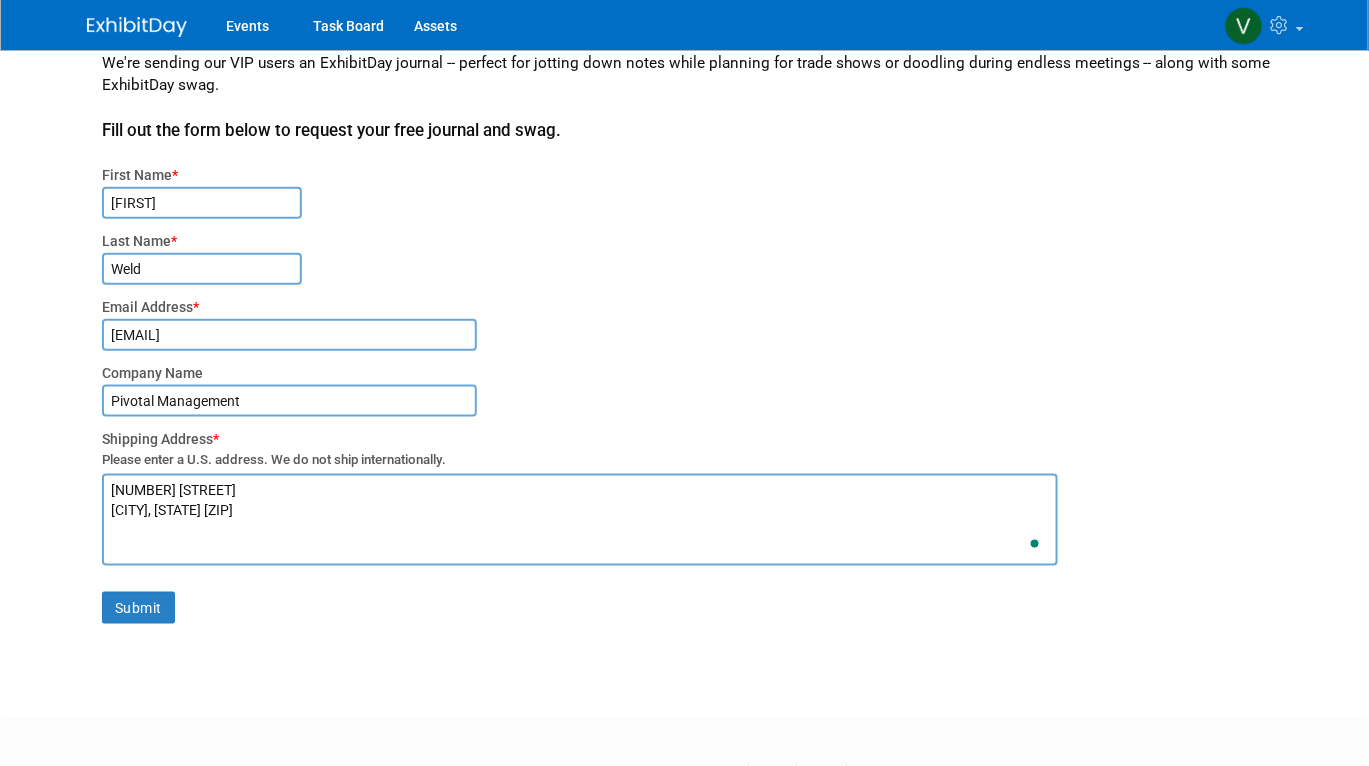 type on "[NUMBER] [STREET]
[CITY], [STATE] [ZIP]" 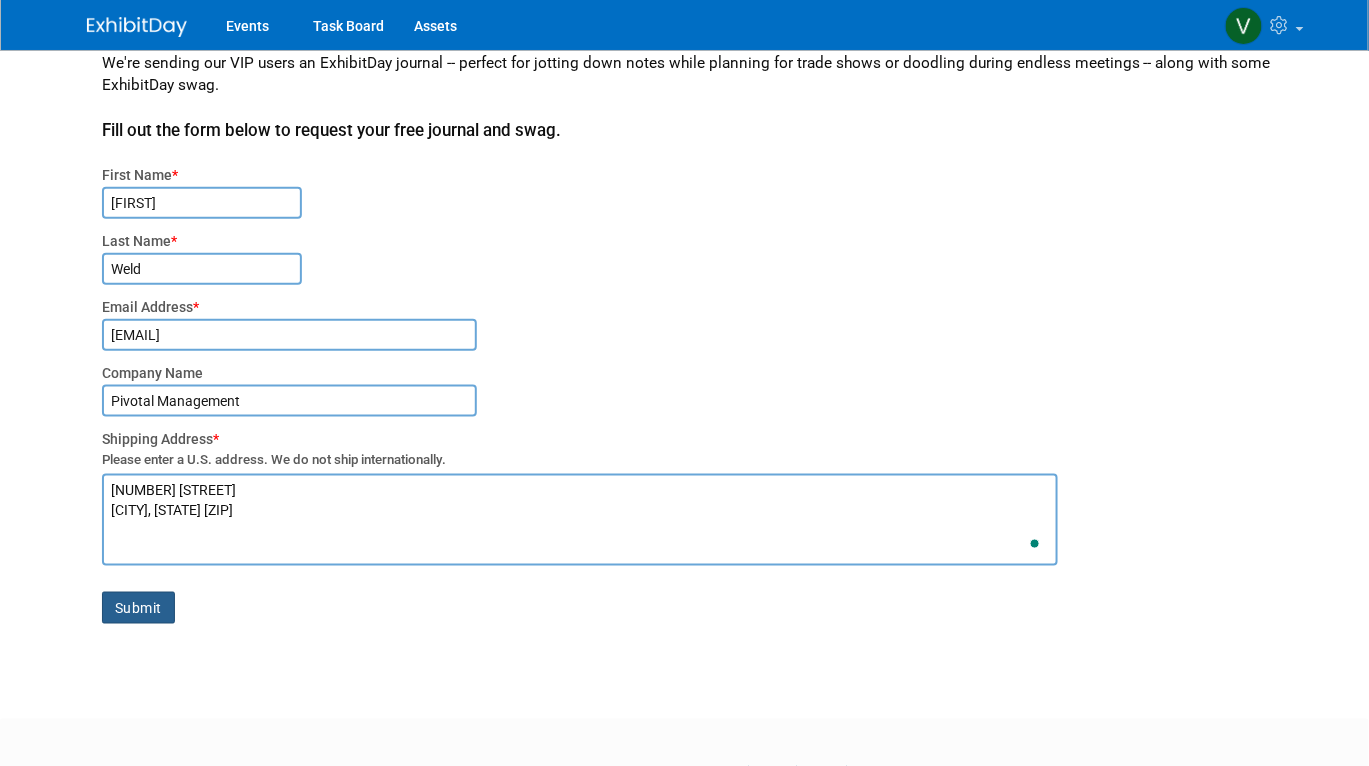 type 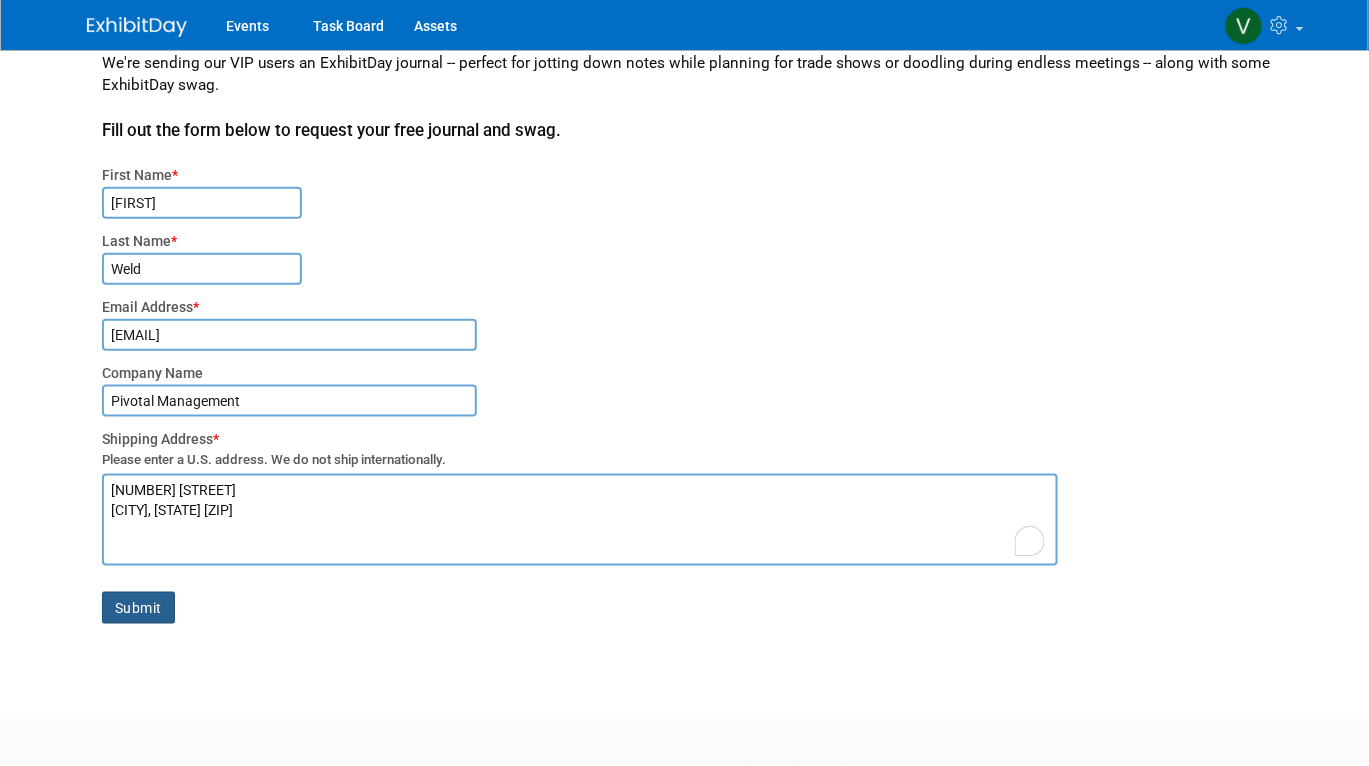 click on "Submit" at bounding box center [138, 608] 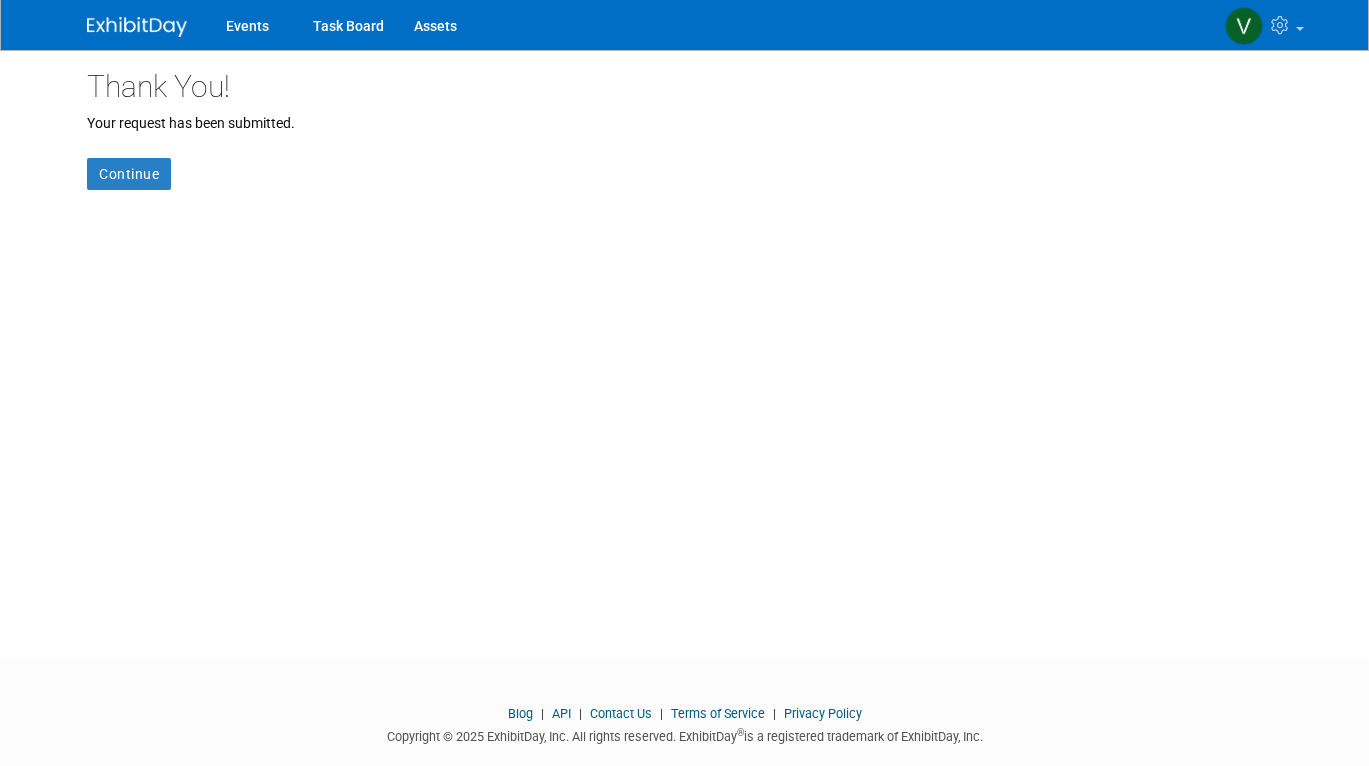 scroll, scrollTop: 0, scrollLeft: 0, axis: both 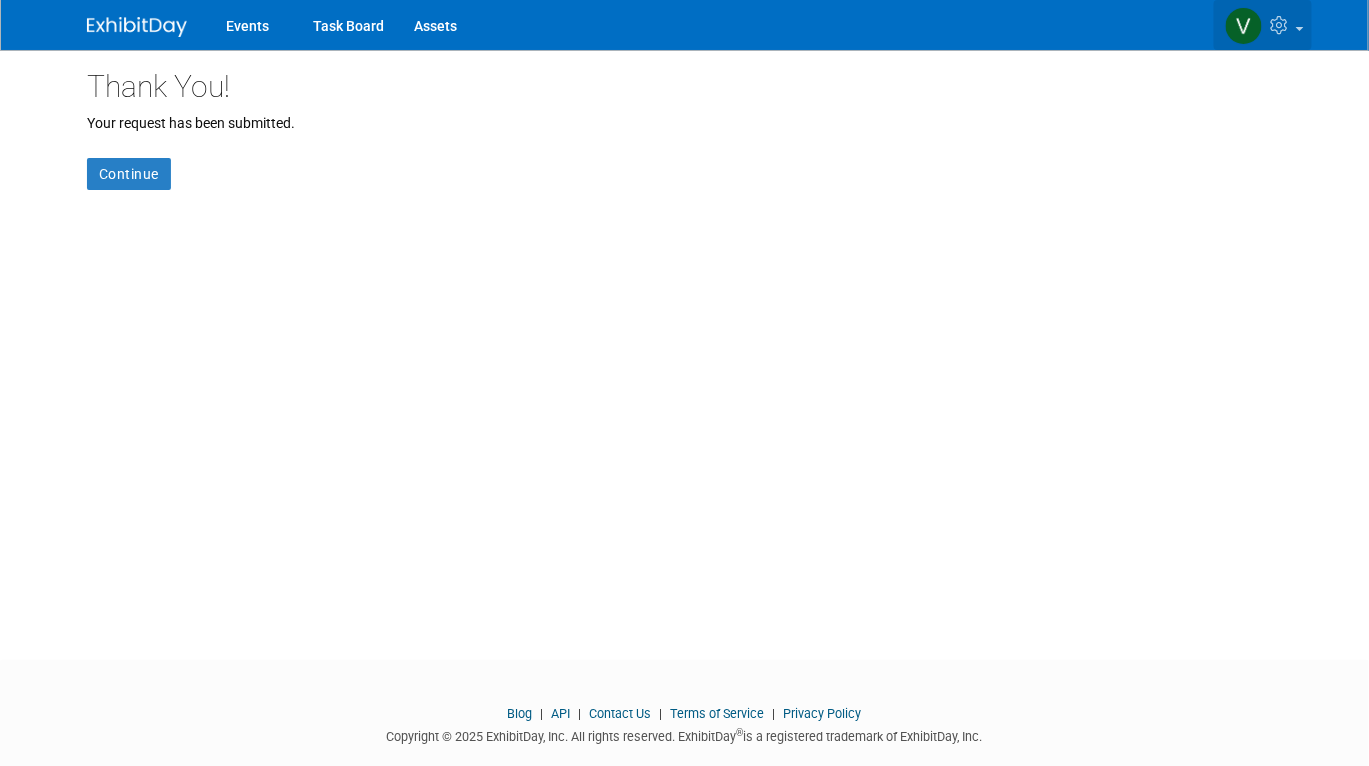 click at bounding box center [1282, 25] 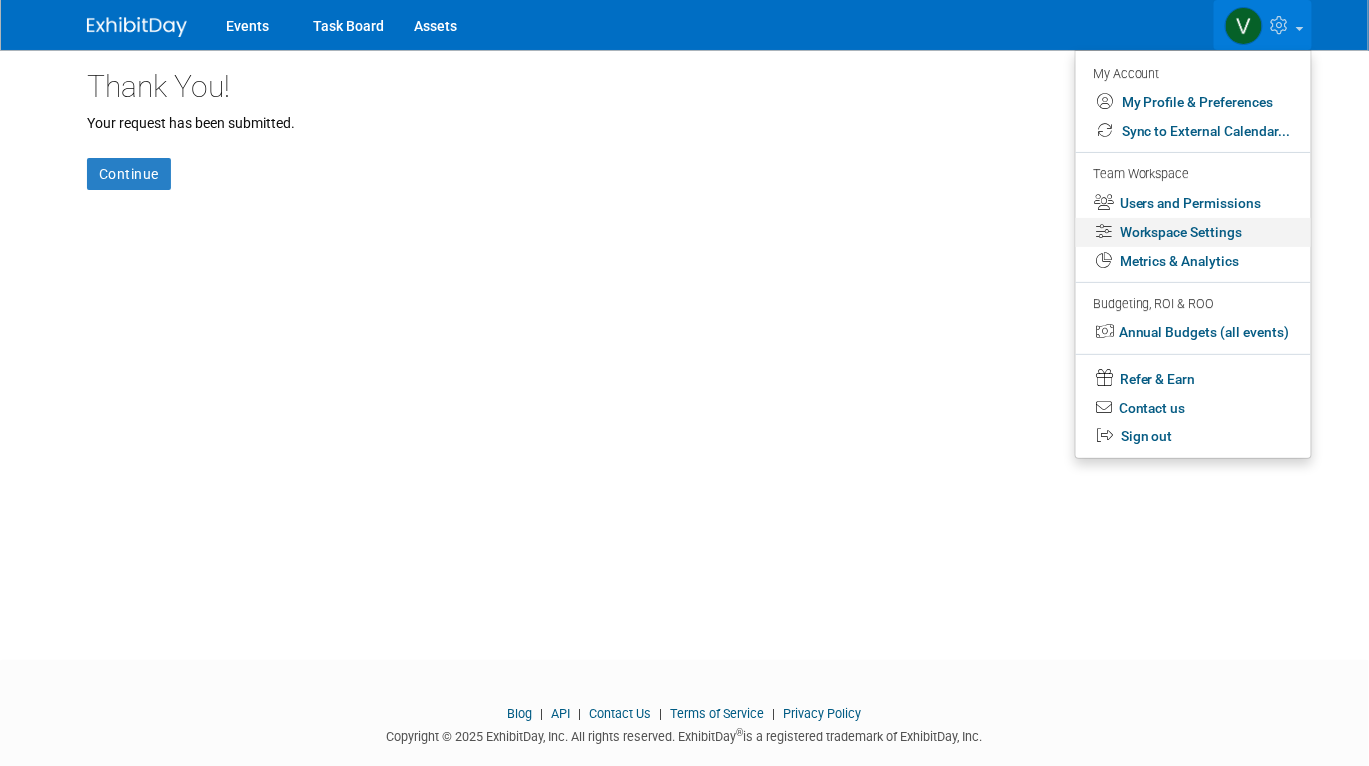 click on "Workspace Settings" at bounding box center [1193, 232] 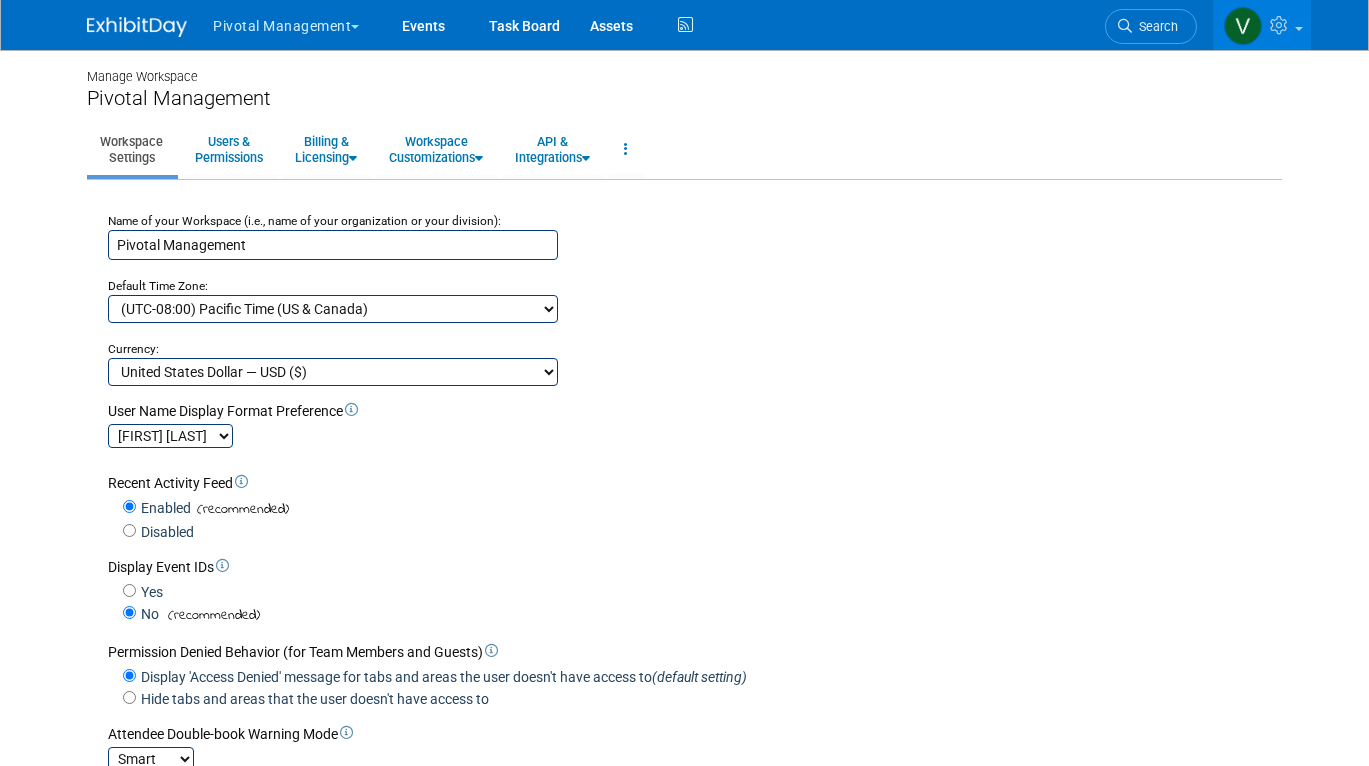 scroll, scrollTop: 0, scrollLeft: 0, axis: both 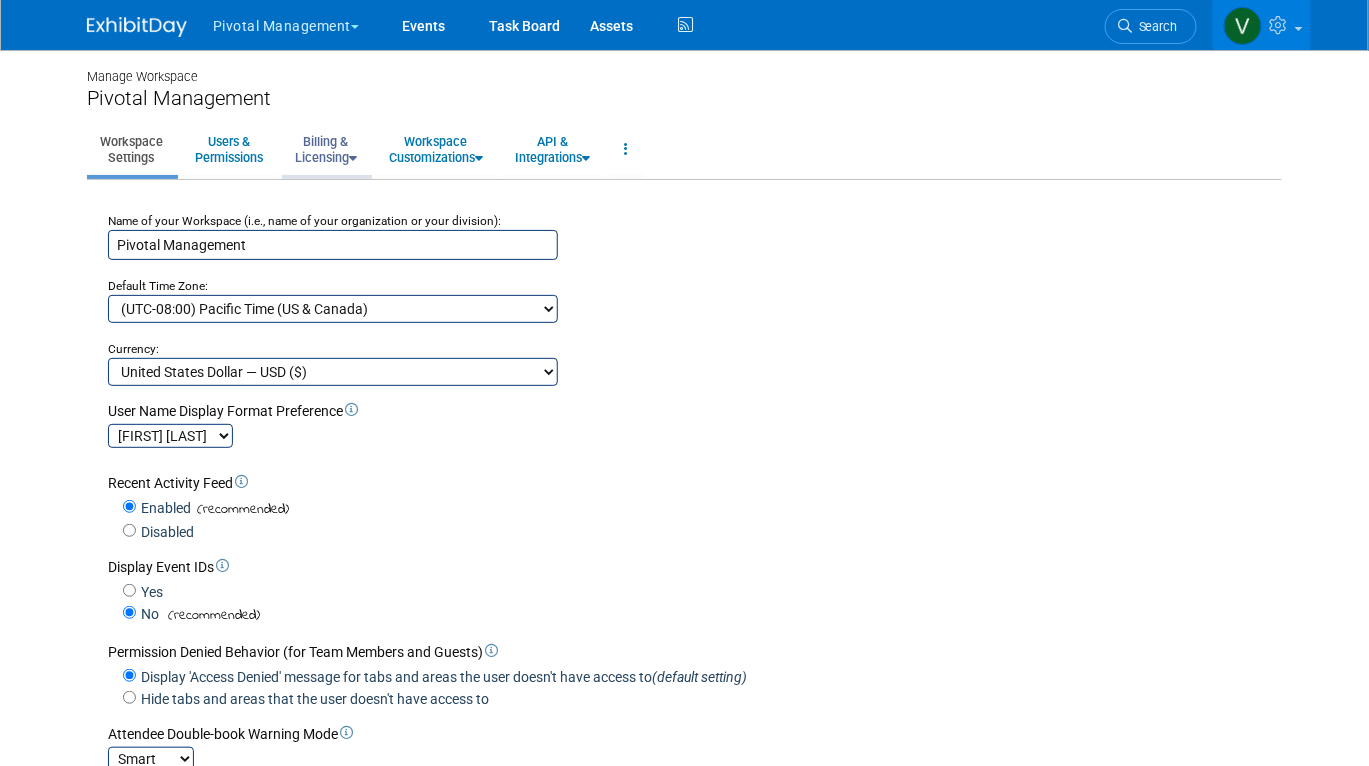 click on "Billing & Licensing" at bounding box center (326, 149) 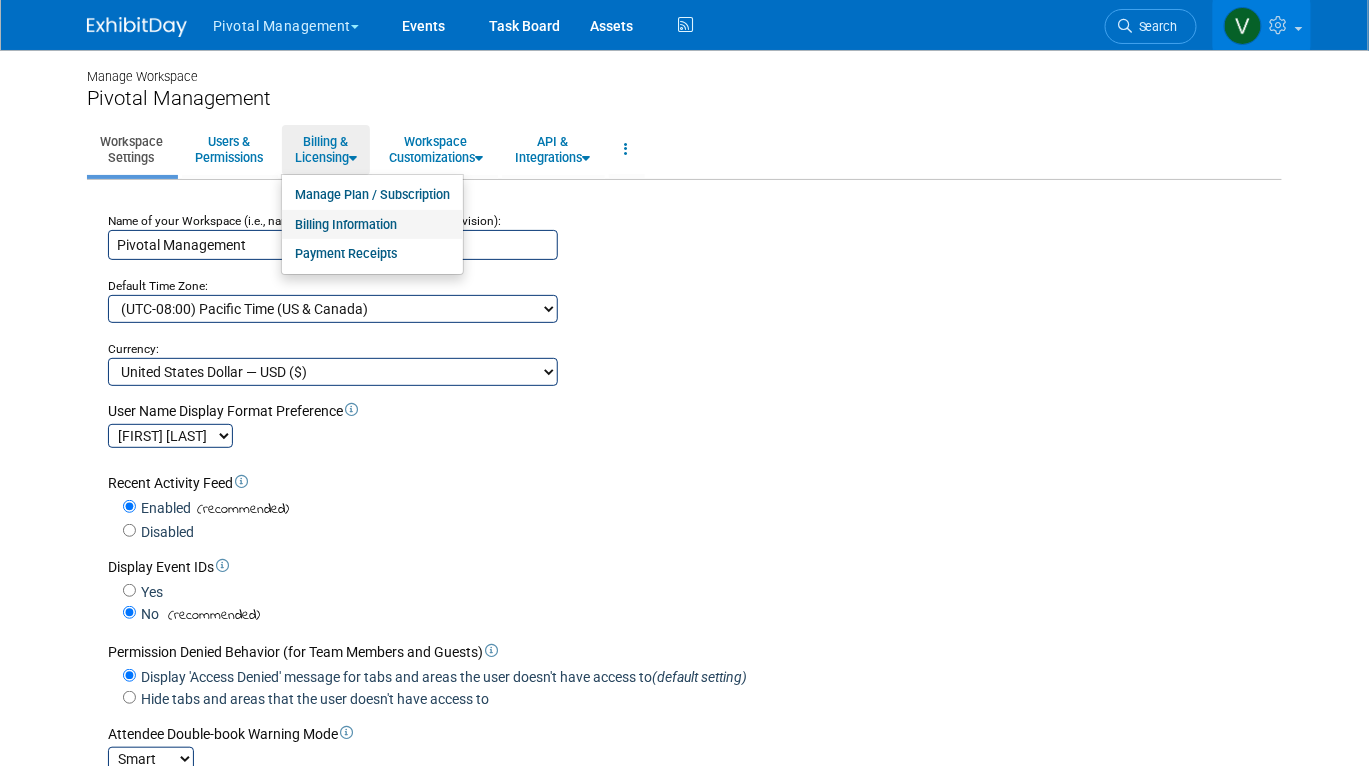 click on "Billing Information" at bounding box center (372, 225) 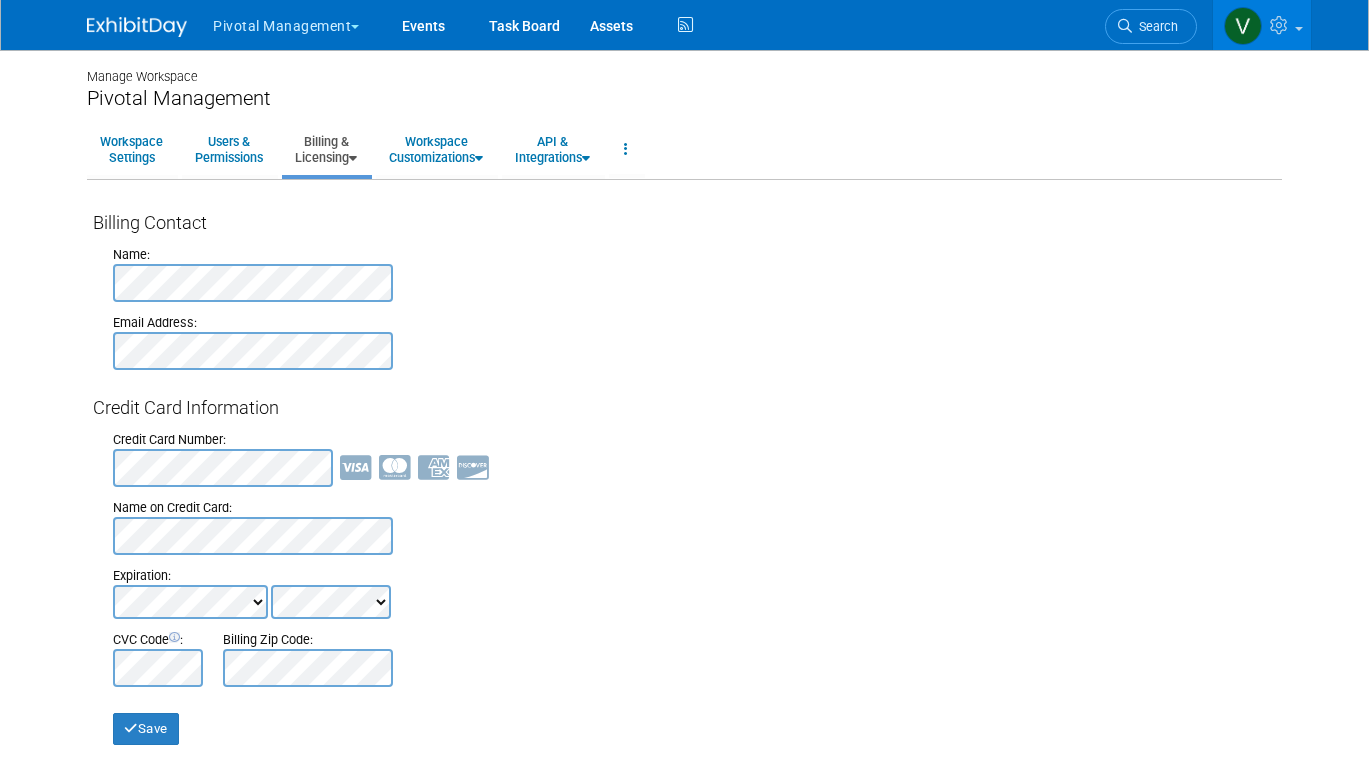 scroll, scrollTop: 0, scrollLeft: 0, axis: both 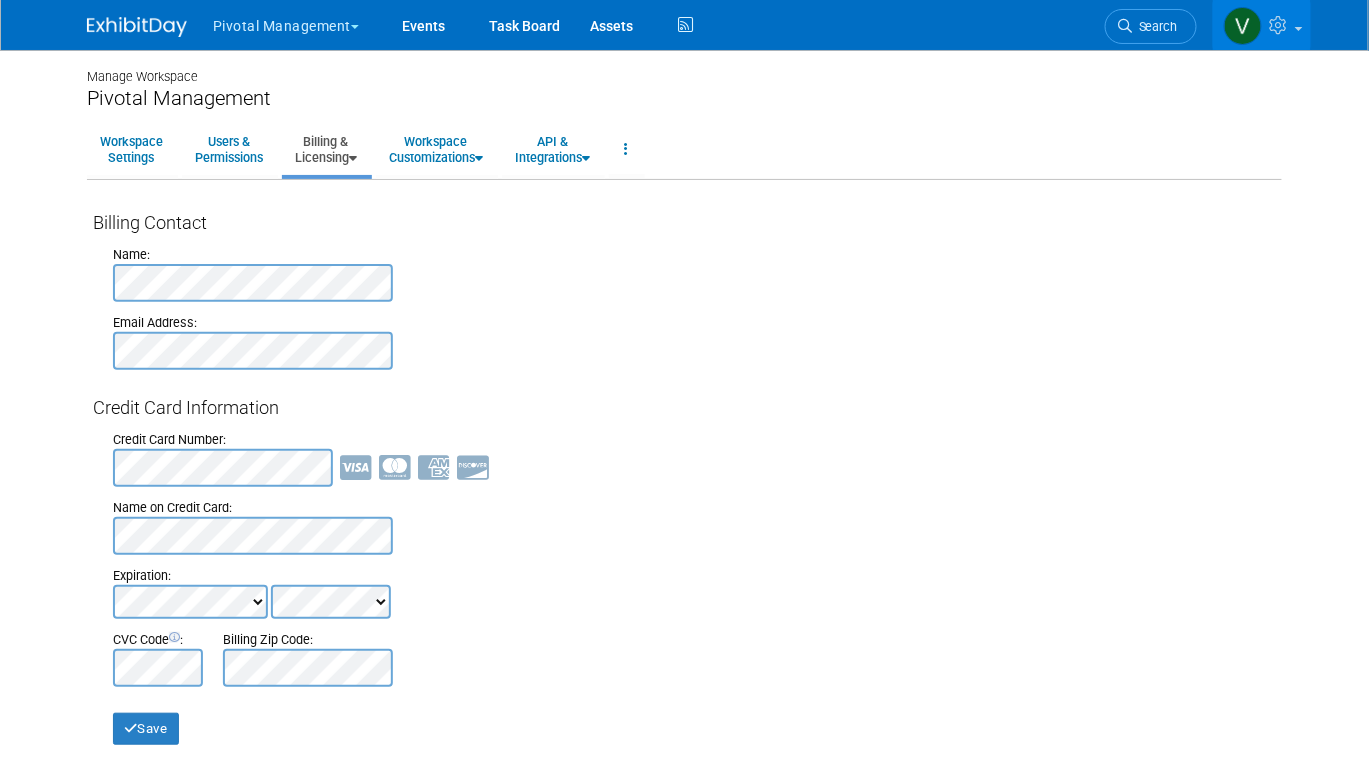 click on "Save" at bounding box center [684, 716] 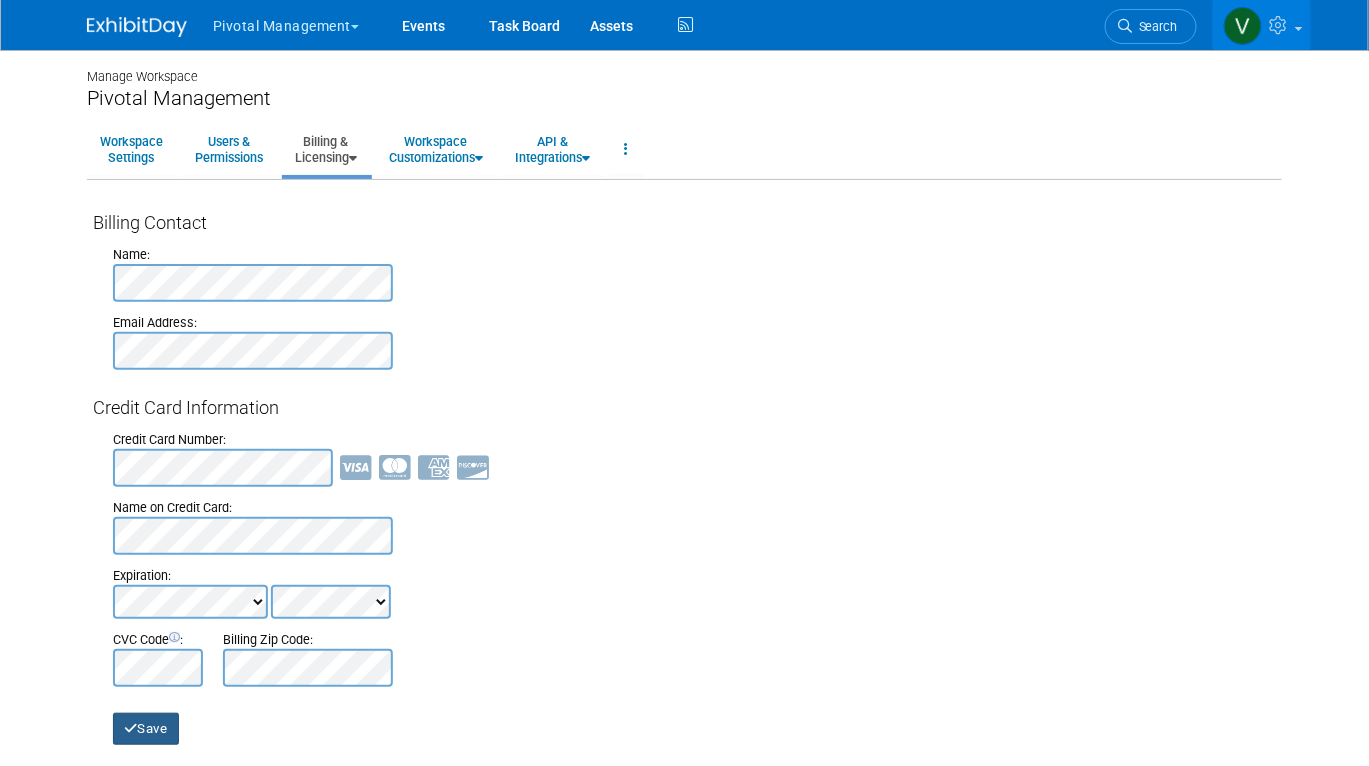 click on "Save" at bounding box center [146, 729] 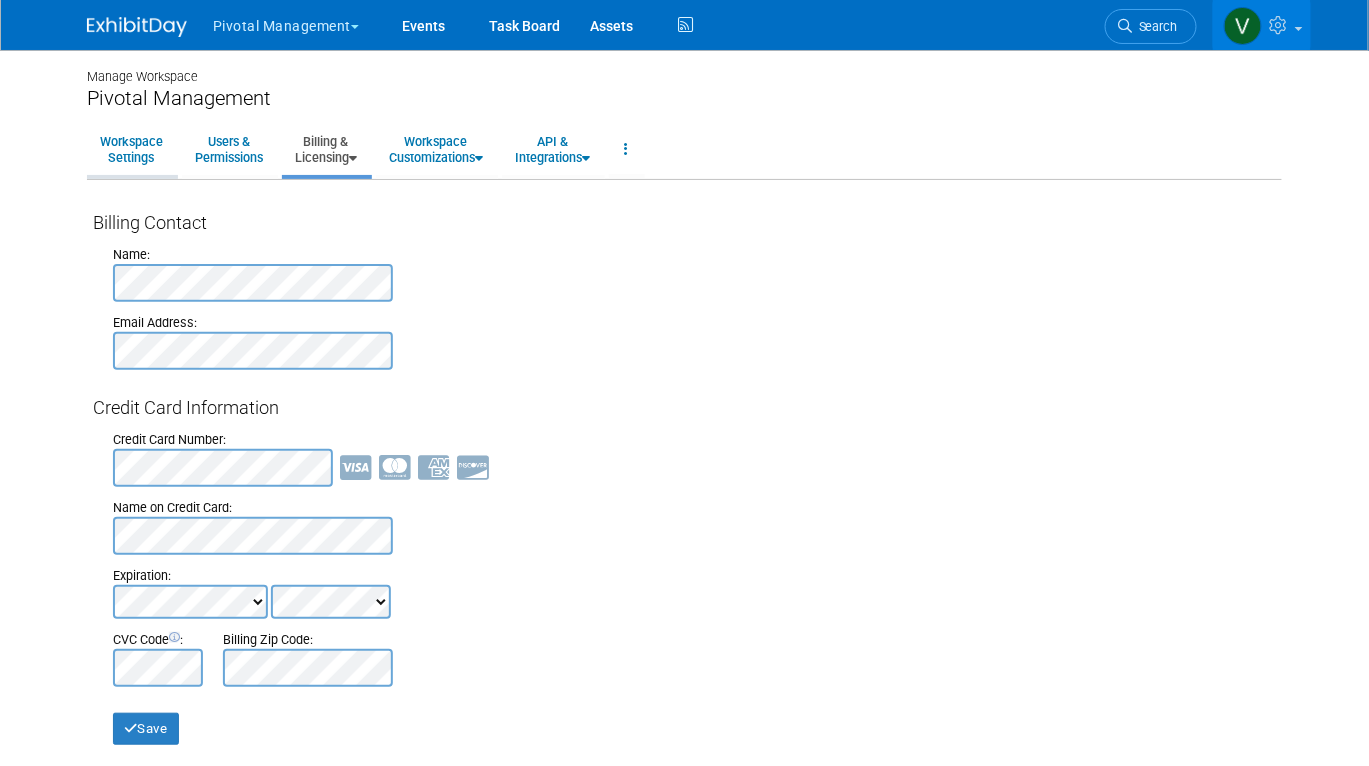 click on "Workspace Settings" at bounding box center [131, 149] 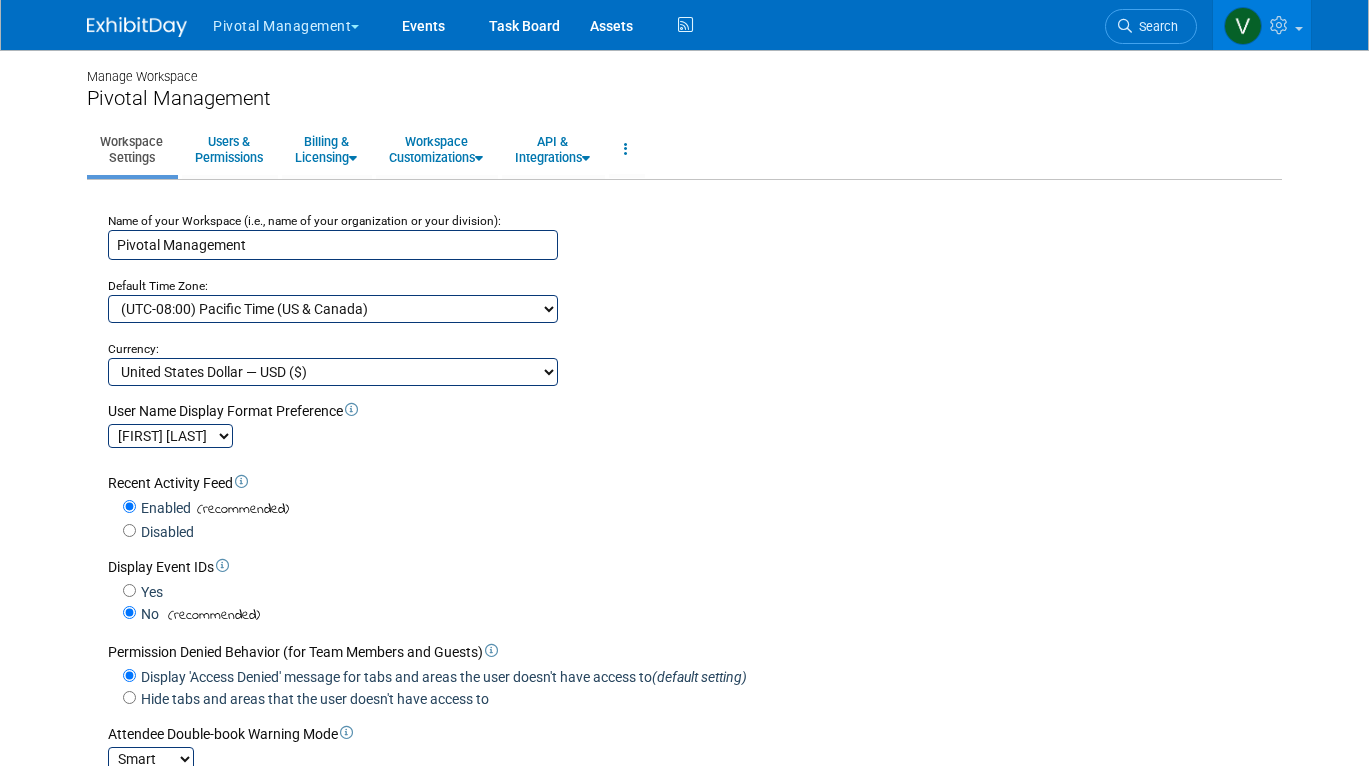 scroll, scrollTop: 0, scrollLeft: 0, axis: both 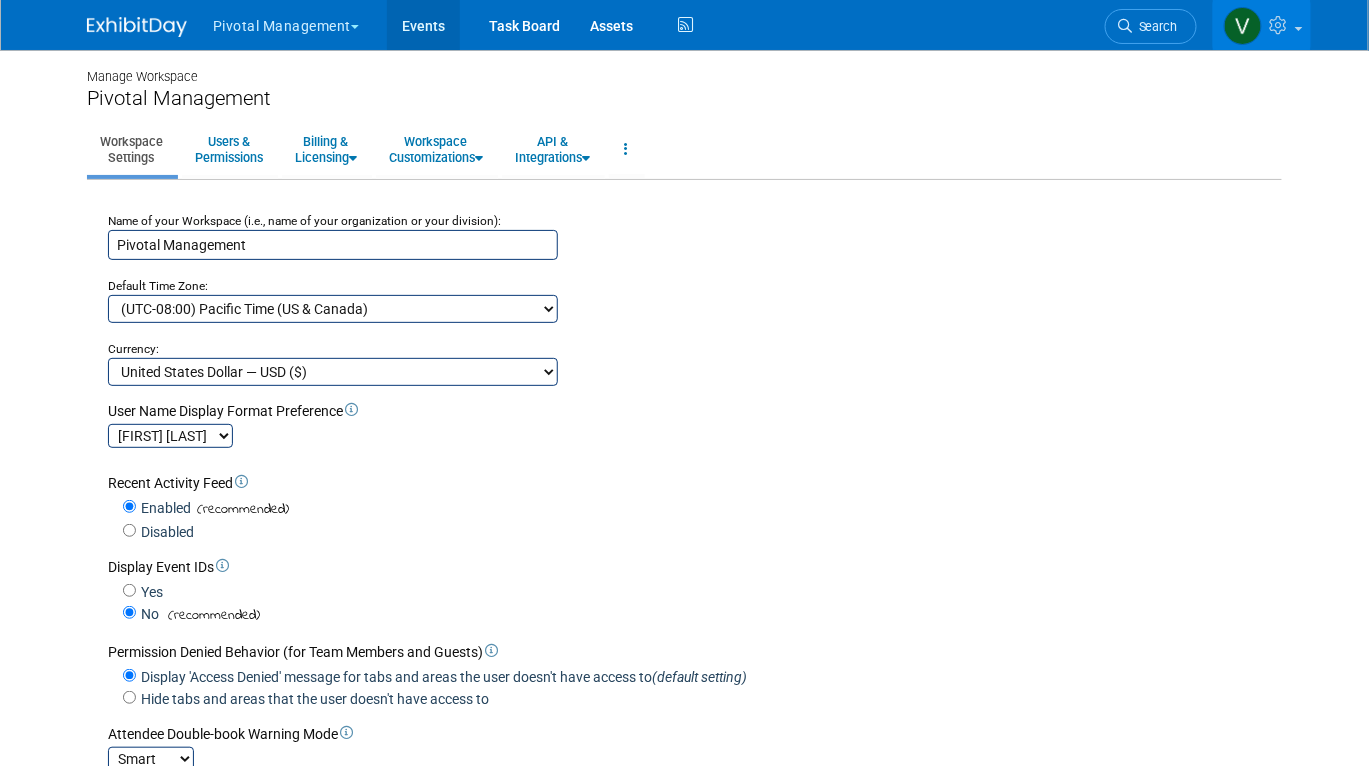 click on "Events" at bounding box center [423, 25] 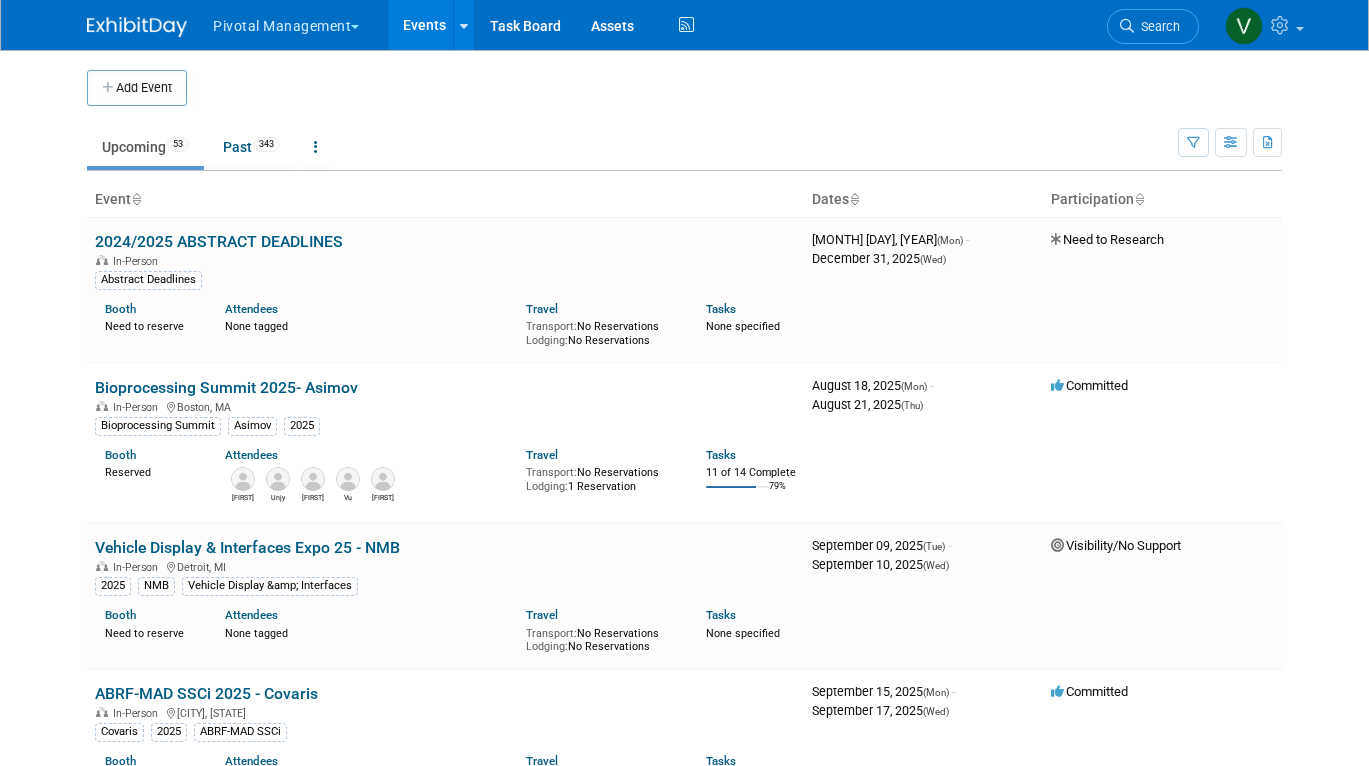 scroll, scrollTop: 0, scrollLeft: 0, axis: both 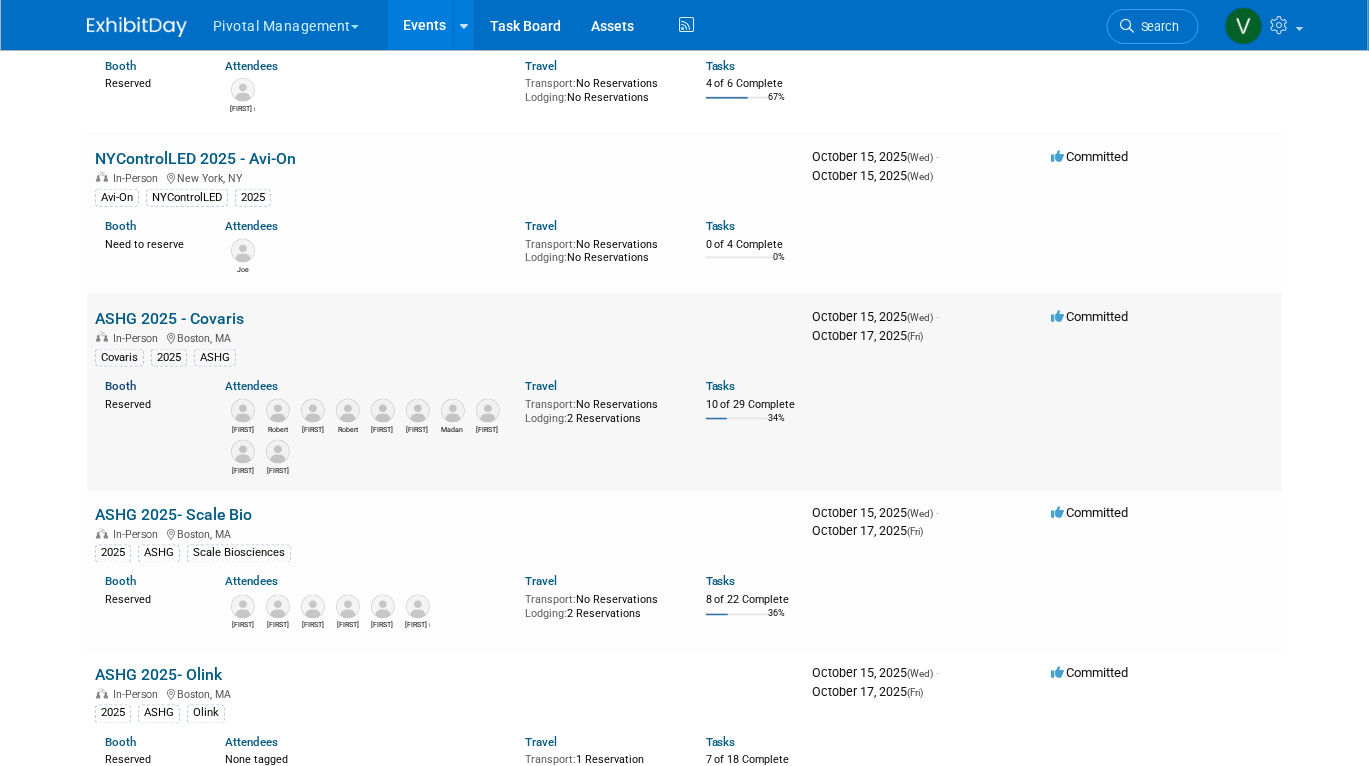 click on "Booth" at bounding box center (120, 386) 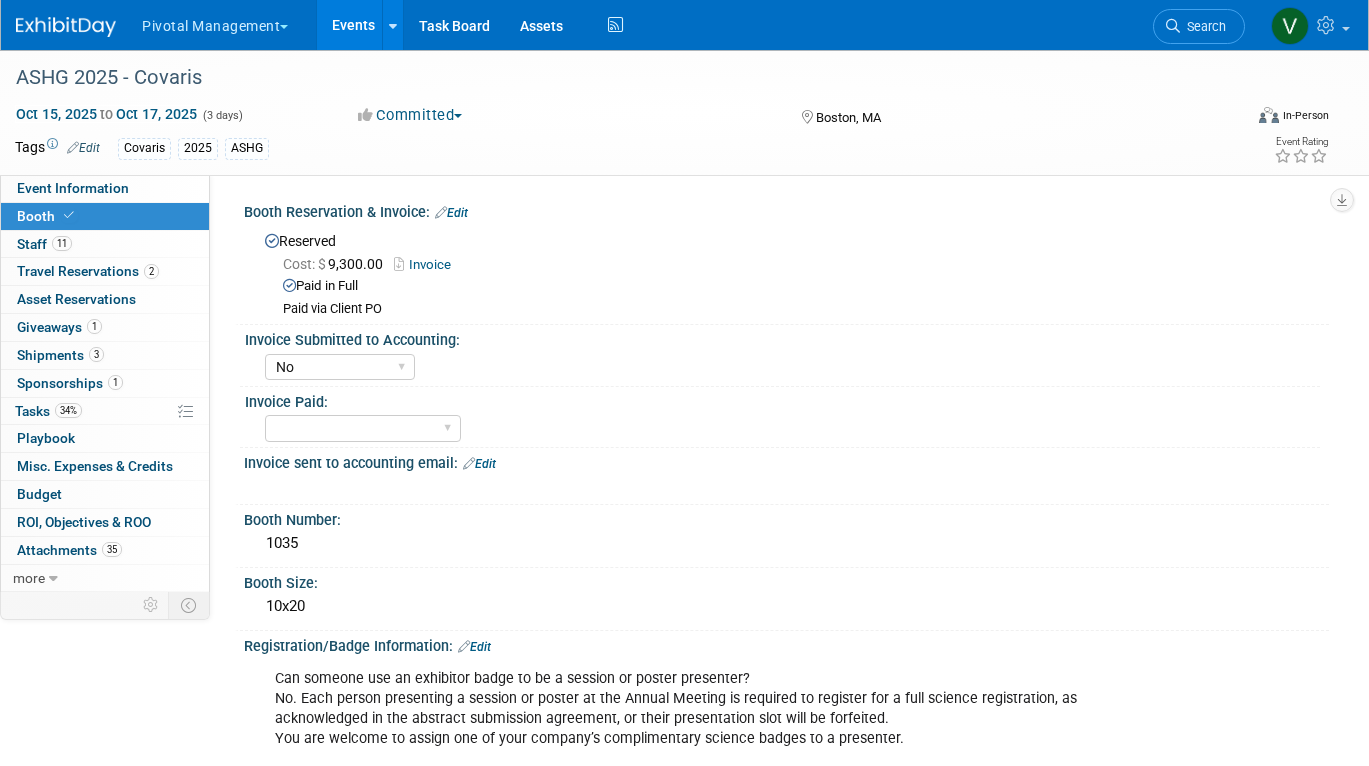 select on "No" 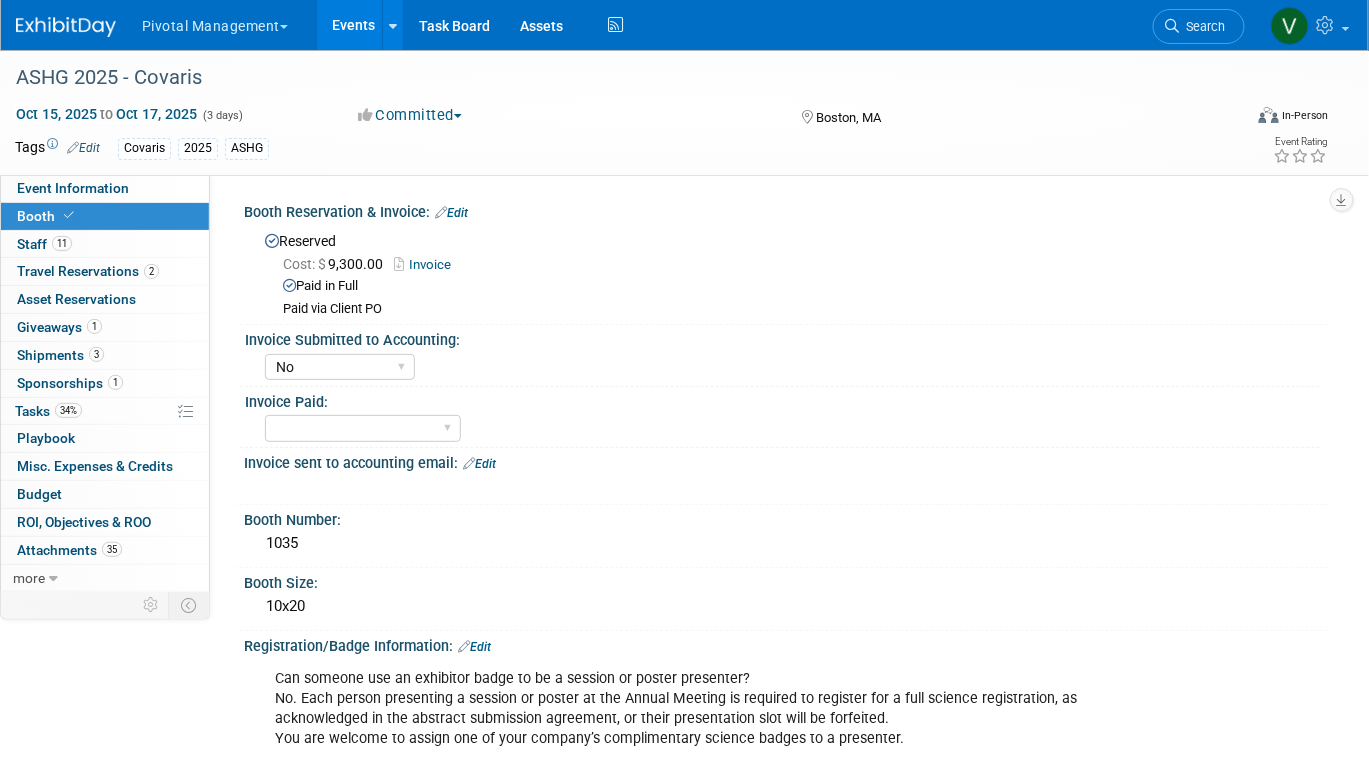 scroll, scrollTop: 0, scrollLeft: 0, axis: both 